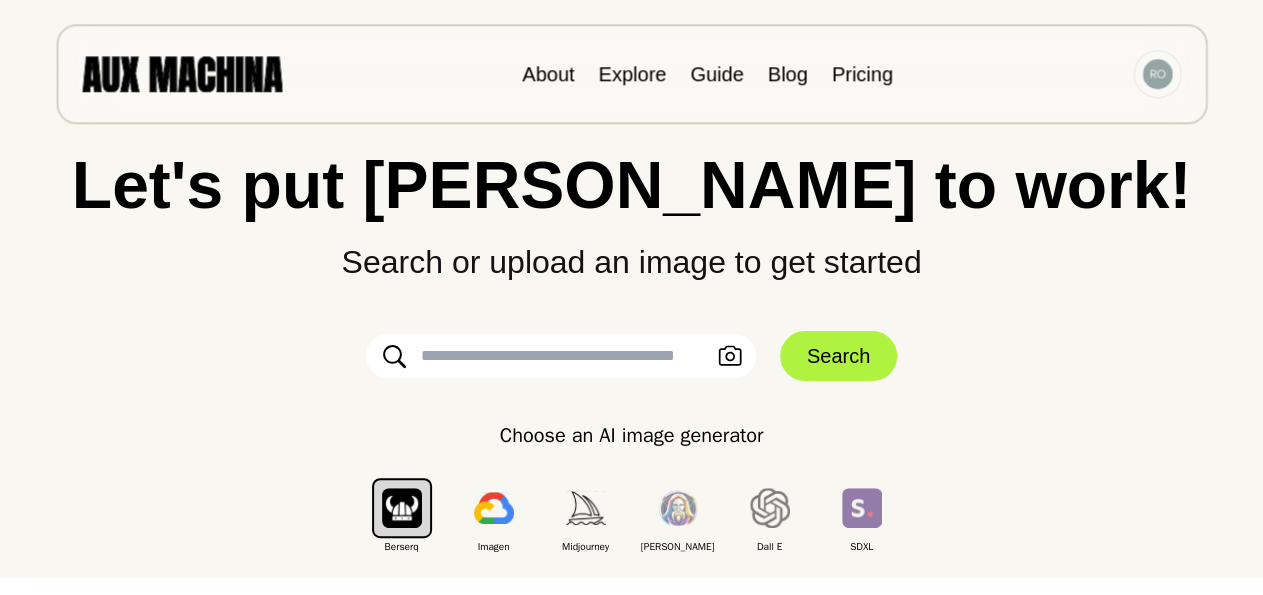 scroll, scrollTop: 104, scrollLeft: 0, axis: vertical 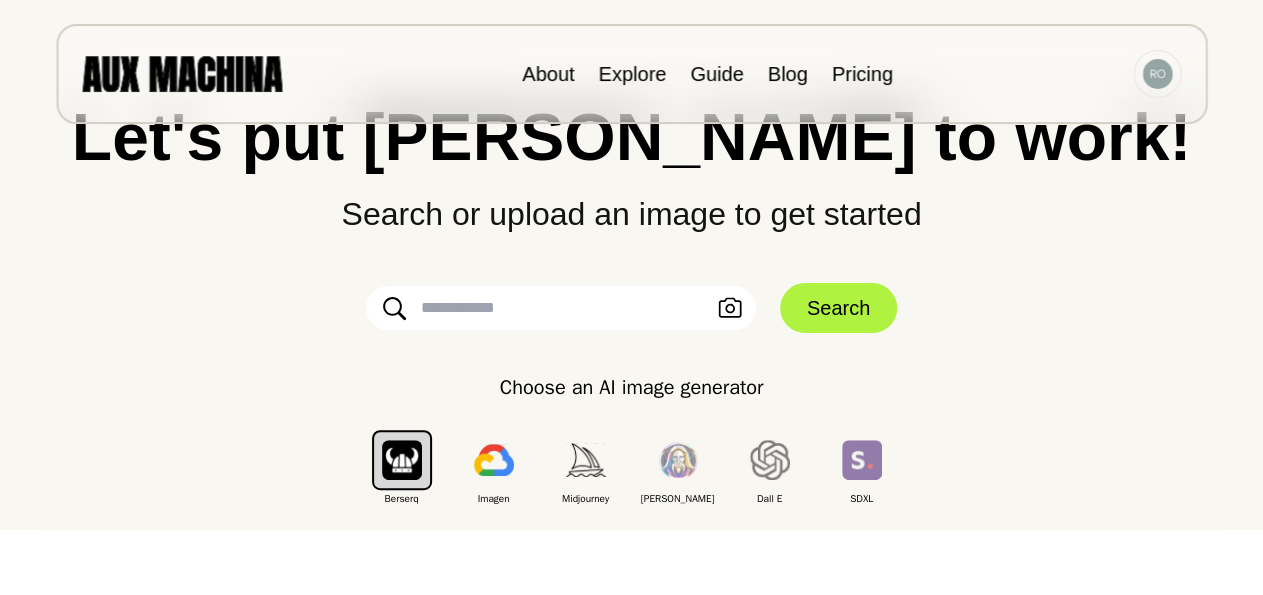 click at bounding box center [561, 308] 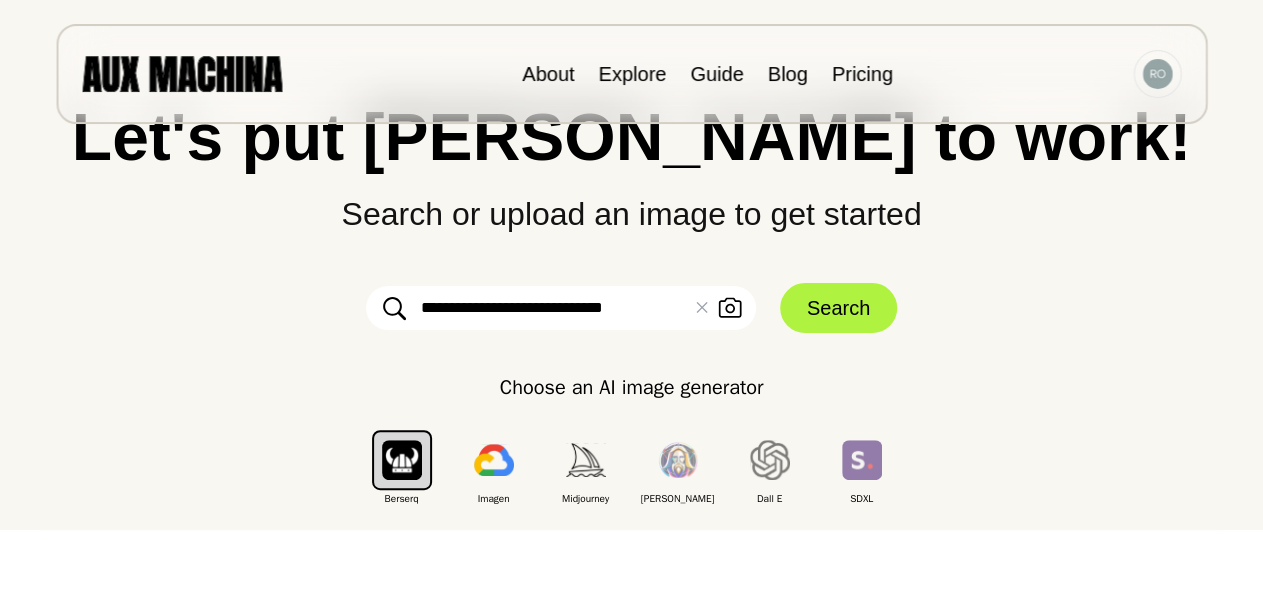 type on "**********" 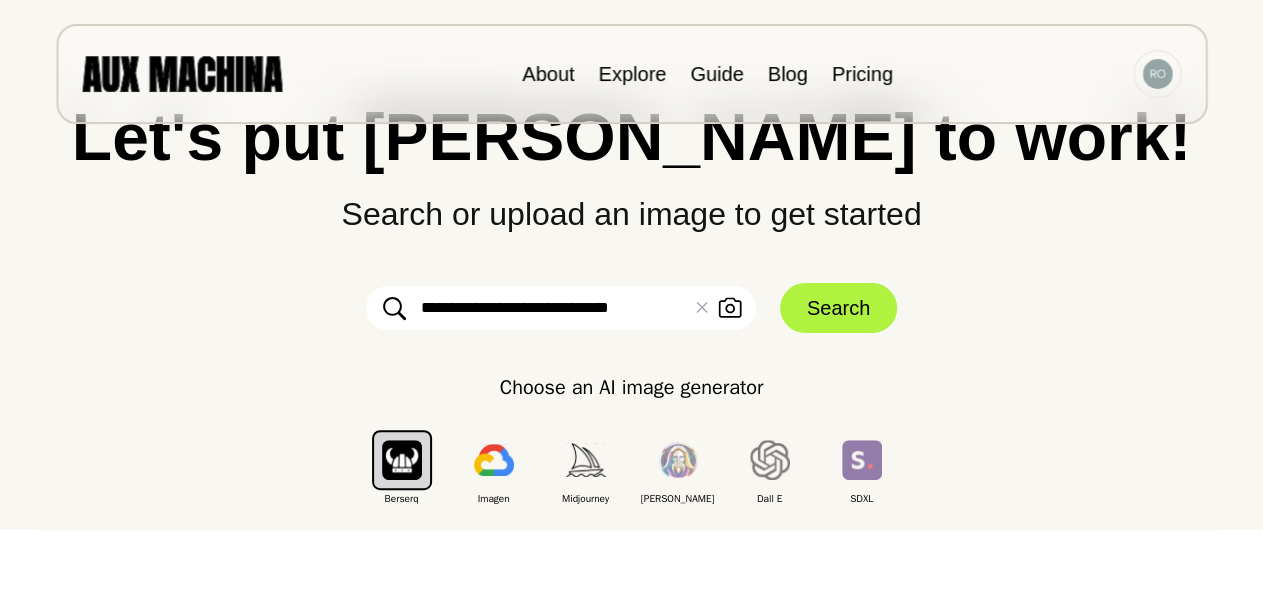 click on "Search" at bounding box center (838, 308) 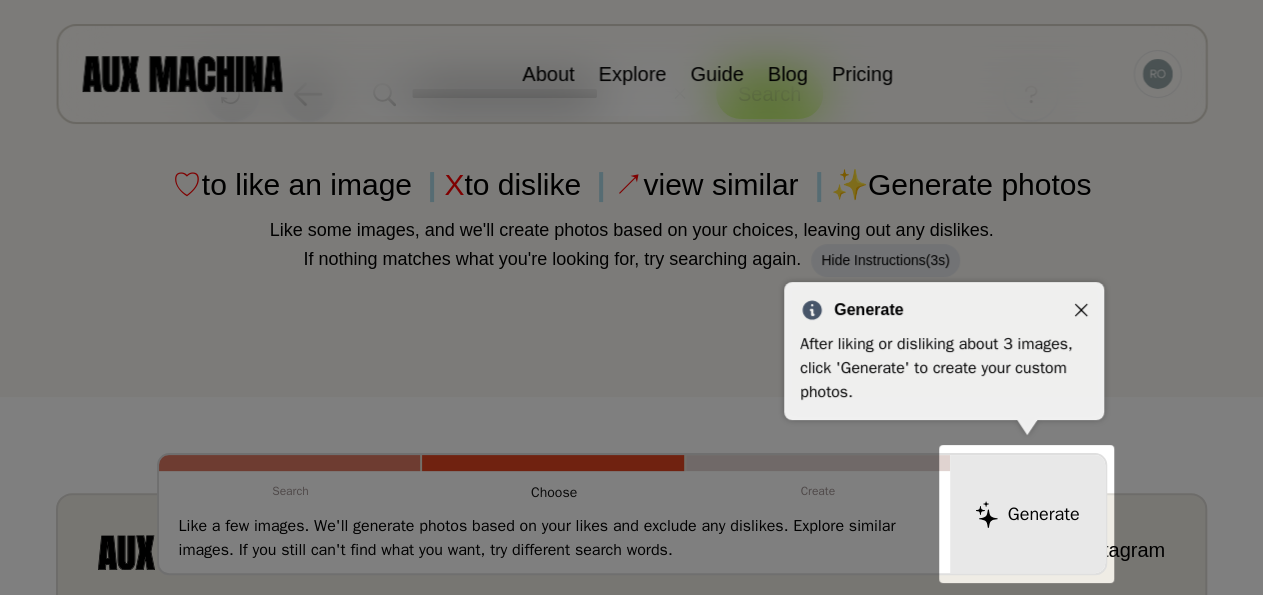 click on "Generate After liking or disliking about 3 images, click 'Generate' to create your custom photos." at bounding box center [944, 351] 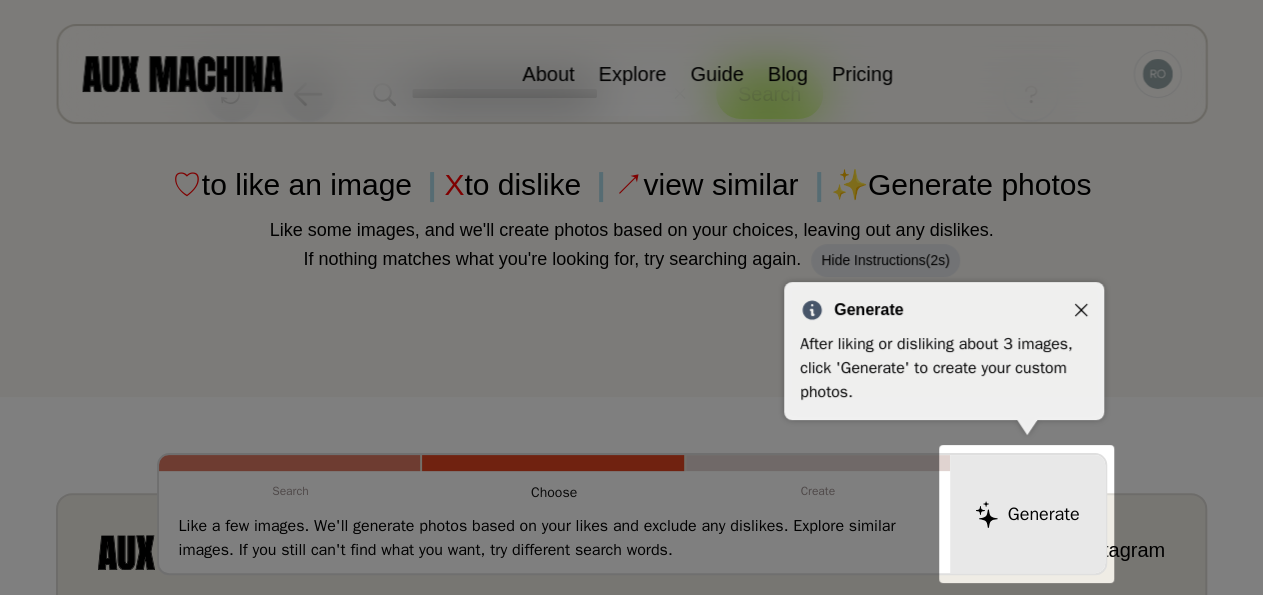 click 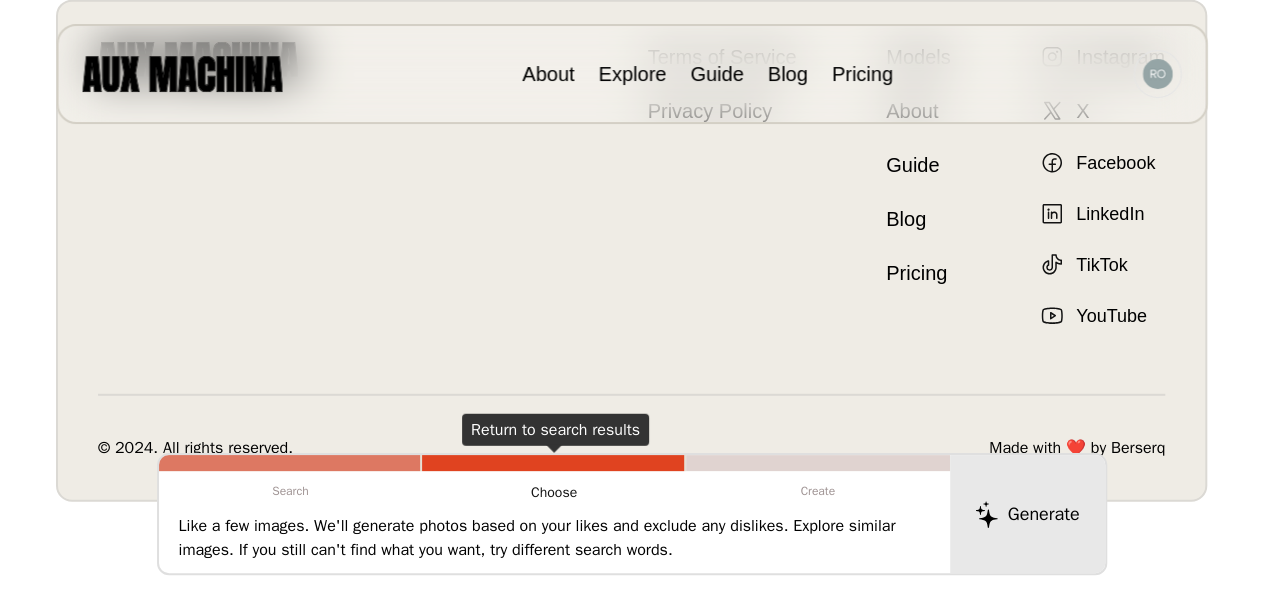 scroll, scrollTop: 7126, scrollLeft: 0, axis: vertical 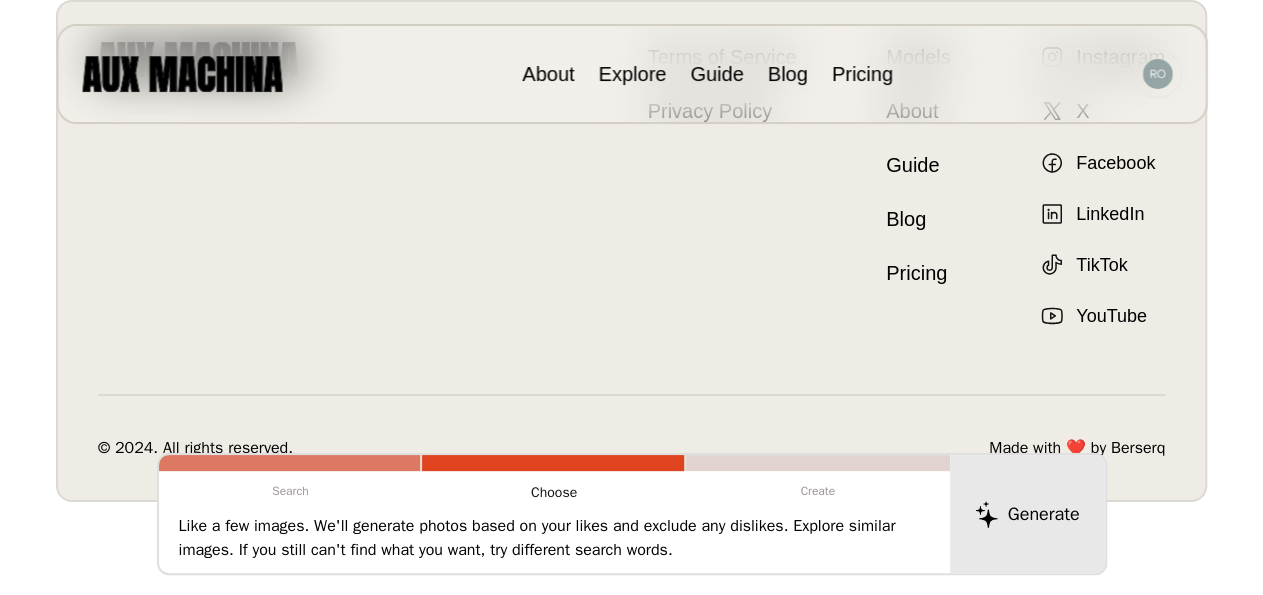 click at bounding box center [553, 463] 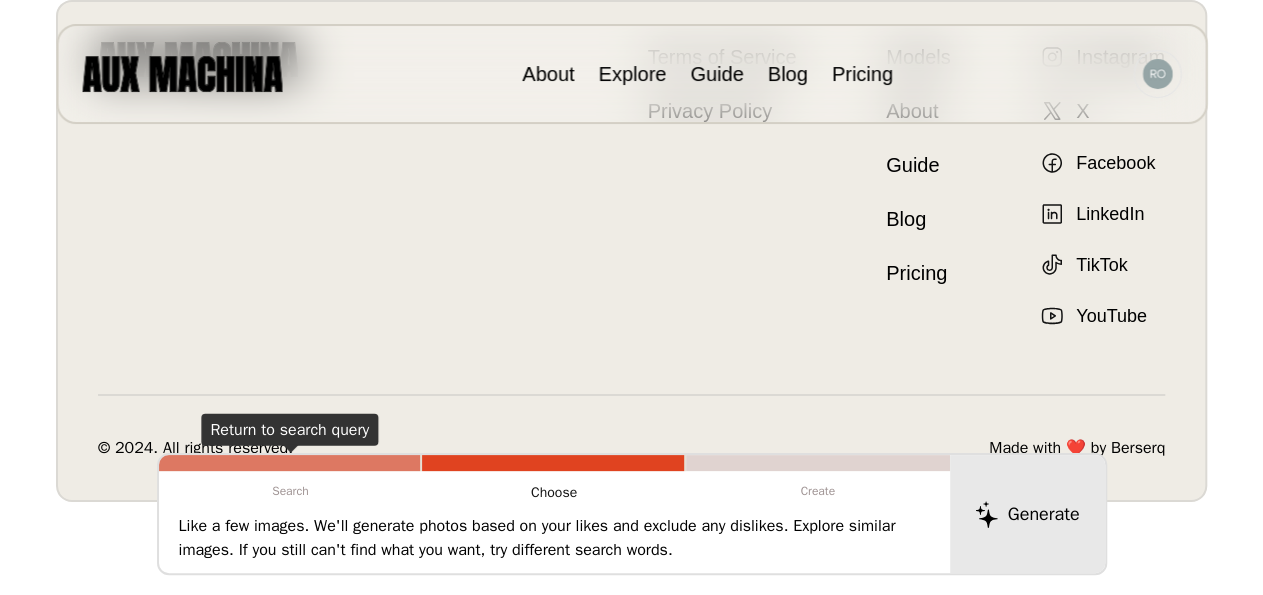 click on "Search" at bounding box center (291, 491) 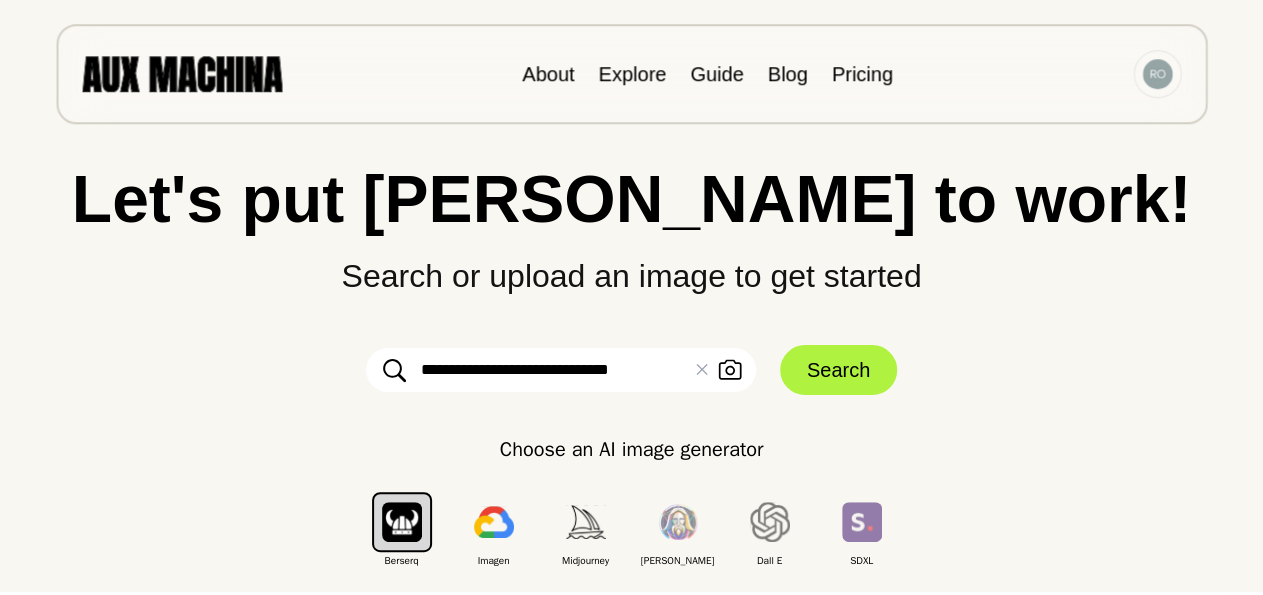 scroll, scrollTop: 0, scrollLeft: 0, axis: both 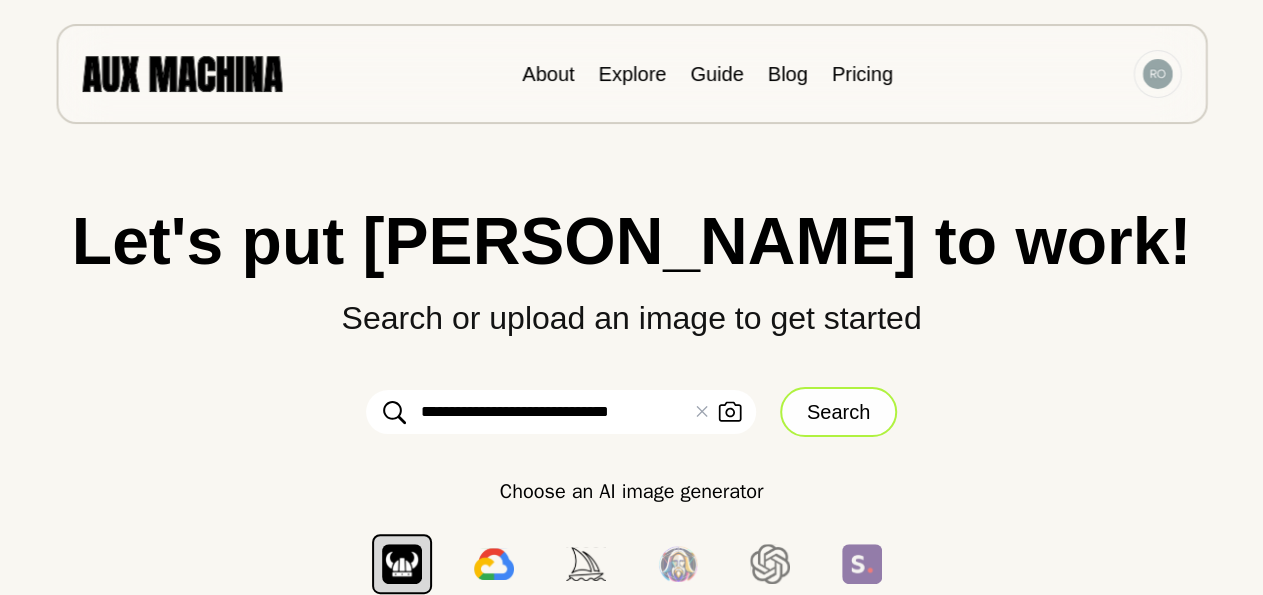 click on "Search" at bounding box center (838, 412) 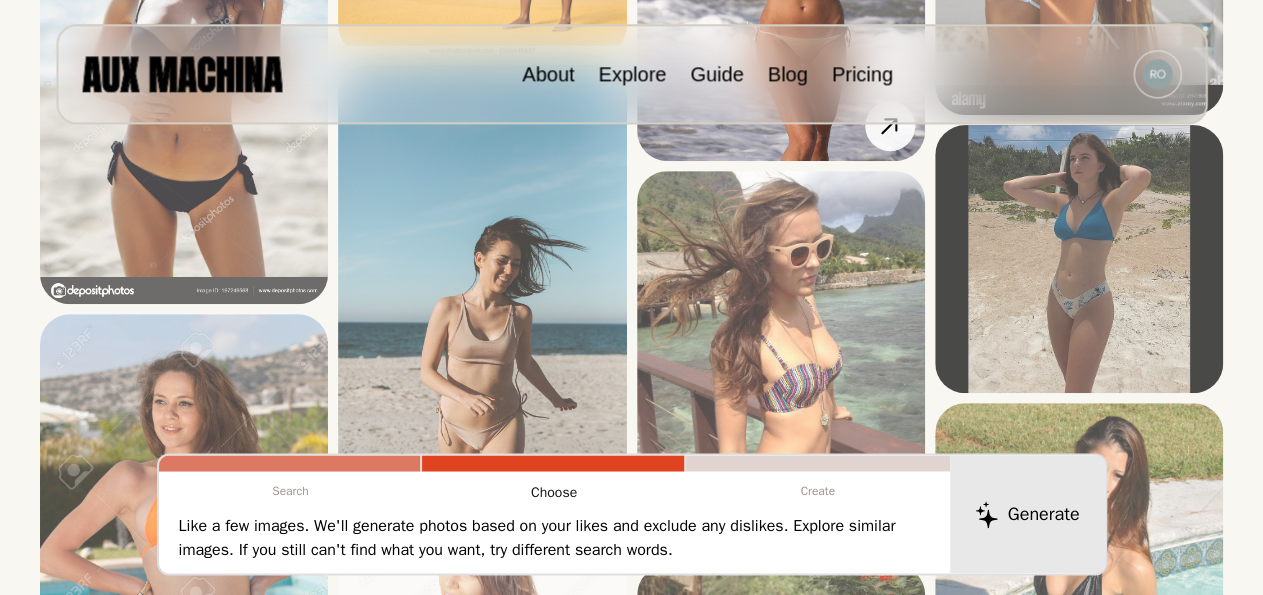 scroll, scrollTop: 4160, scrollLeft: 0, axis: vertical 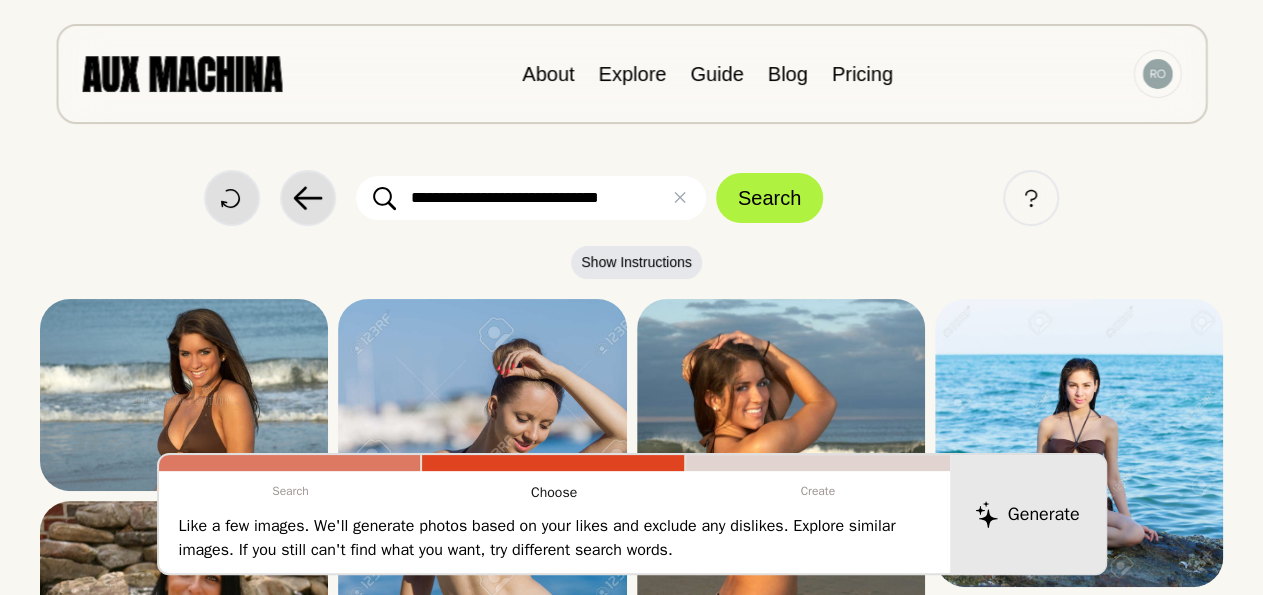 drag, startPoint x: 648, startPoint y: 203, endPoint x: 425, endPoint y: 195, distance: 223.14345 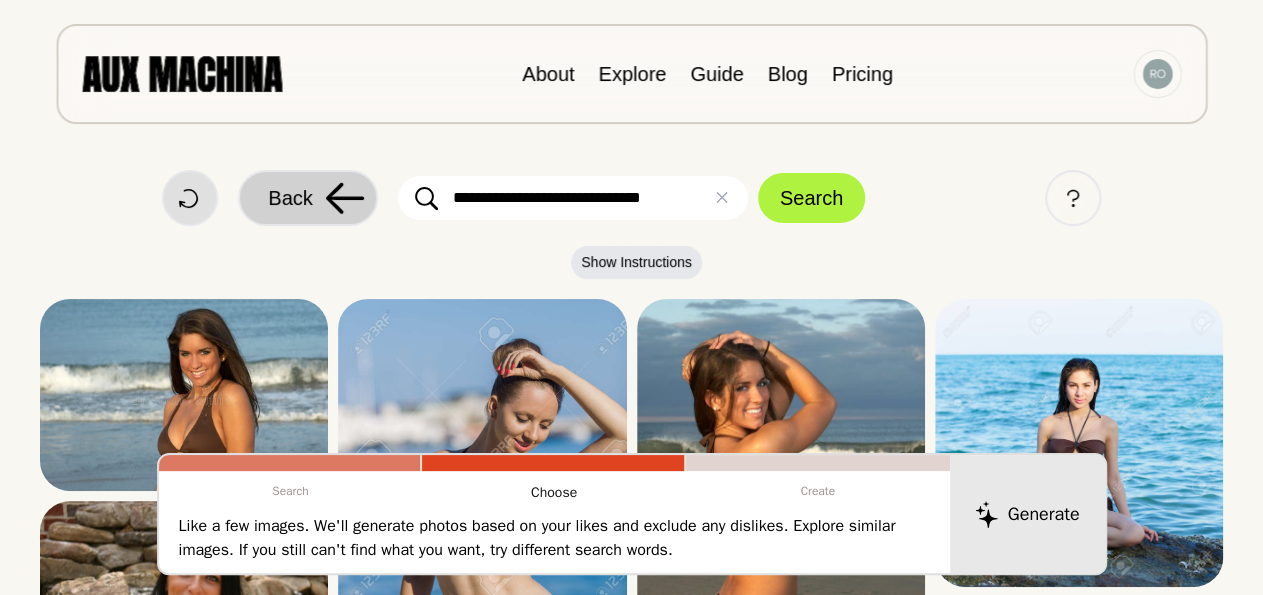 click on "Back" at bounding box center (308, 198) 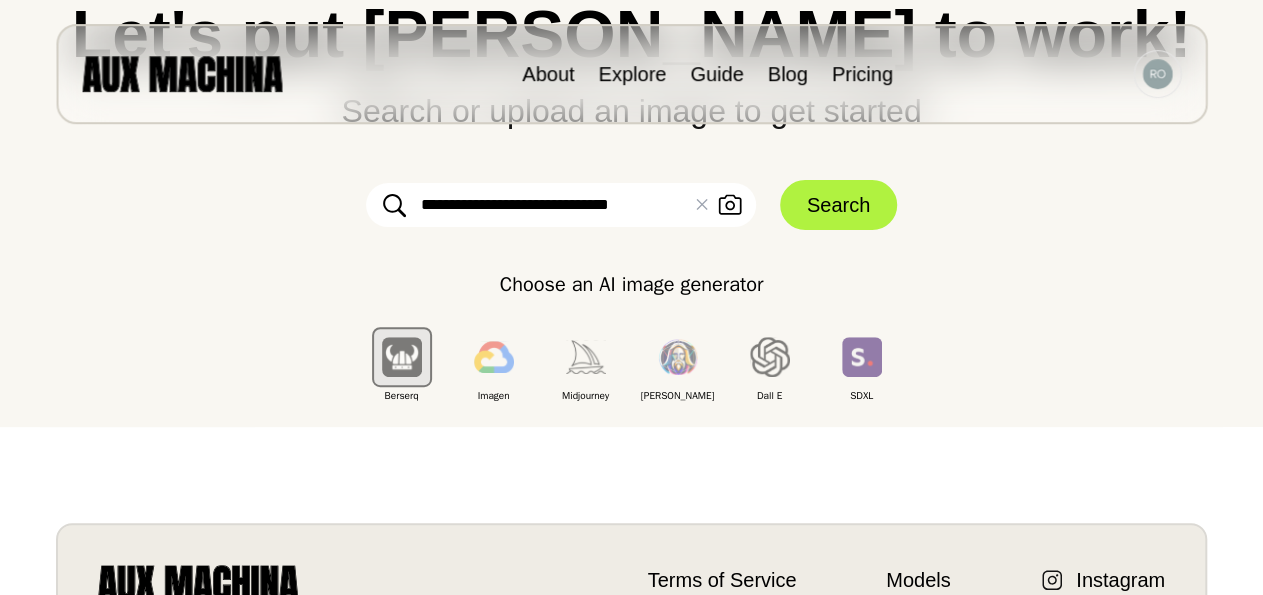 scroll, scrollTop: 208, scrollLeft: 0, axis: vertical 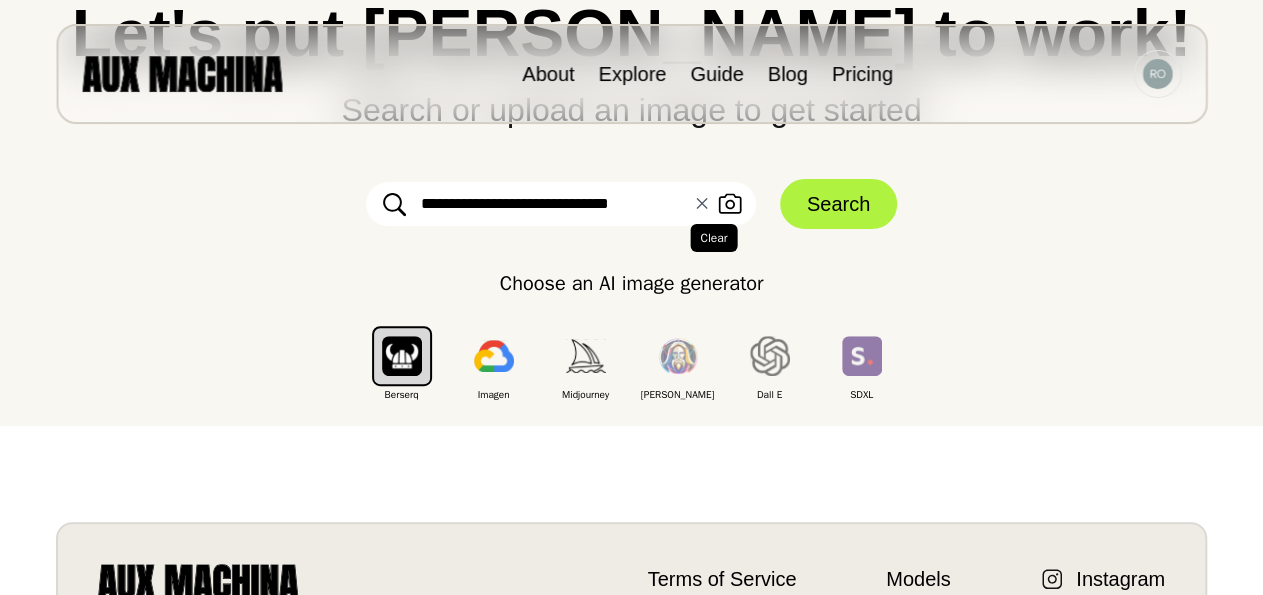 click on "✕ Clear" at bounding box center (702, 204) 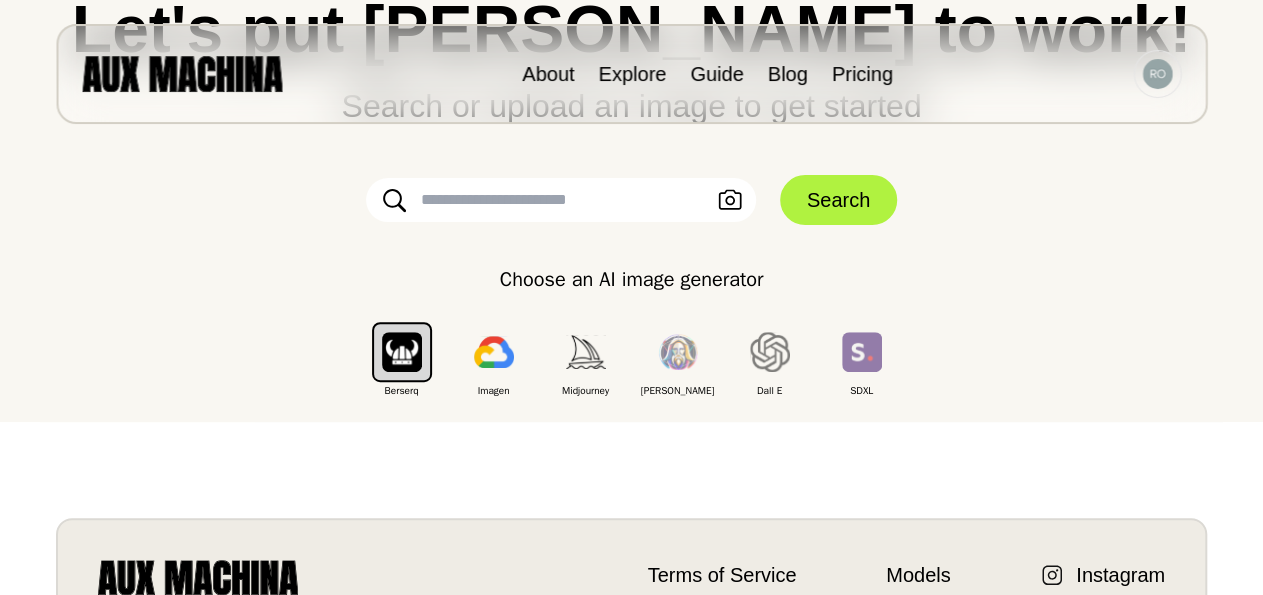 scroll, scrollTop: 0, scrollLeft: 0, axis: both 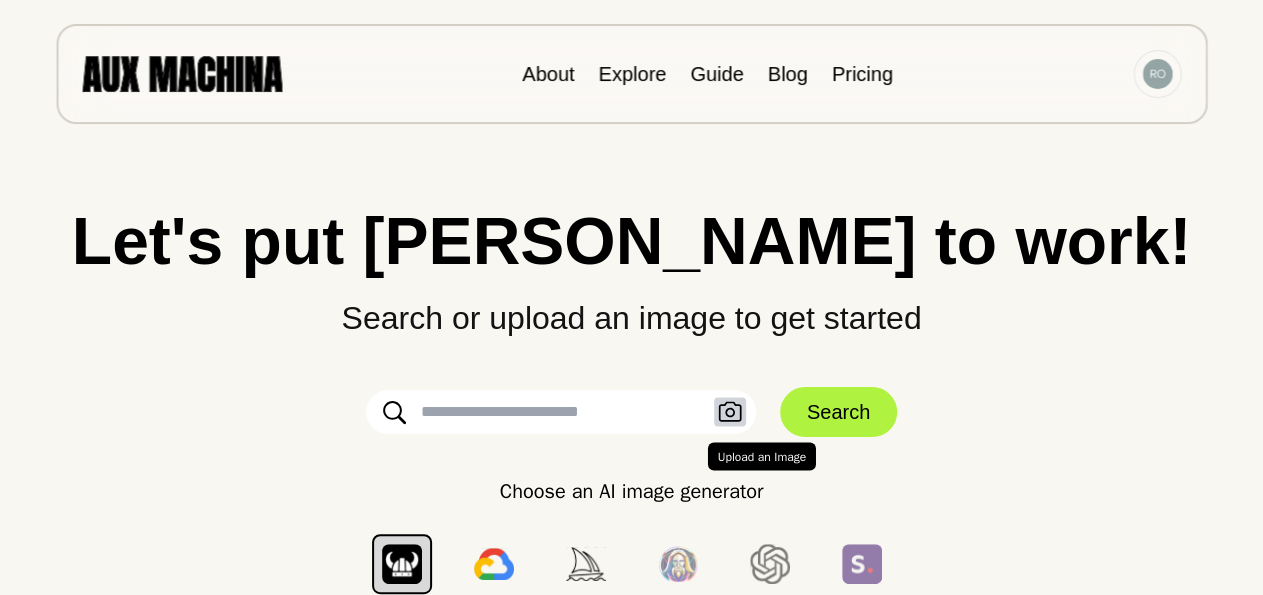 click 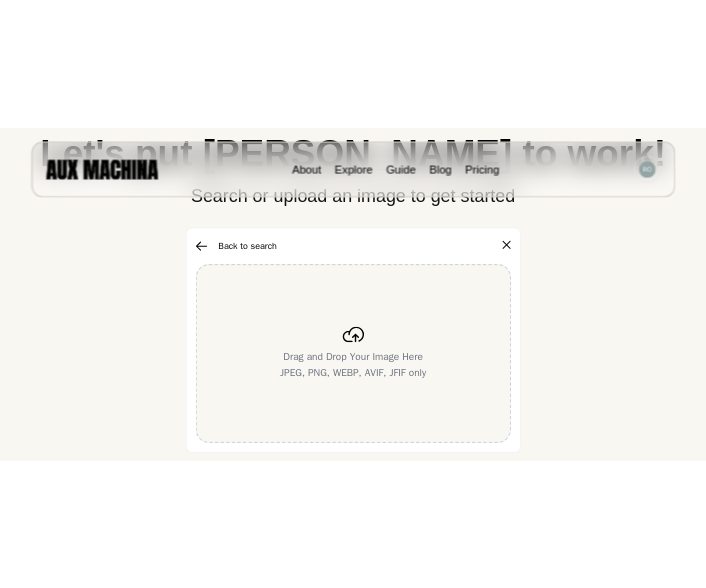 scroll, scrollTop: 208, scrollLeft: 0, axis: vertical 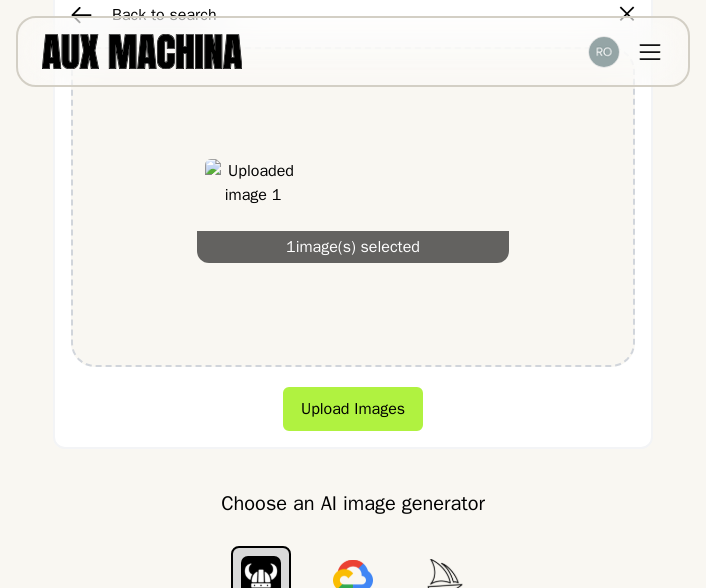 click on "1  image(s) selected" at bounding box center (353, 247) 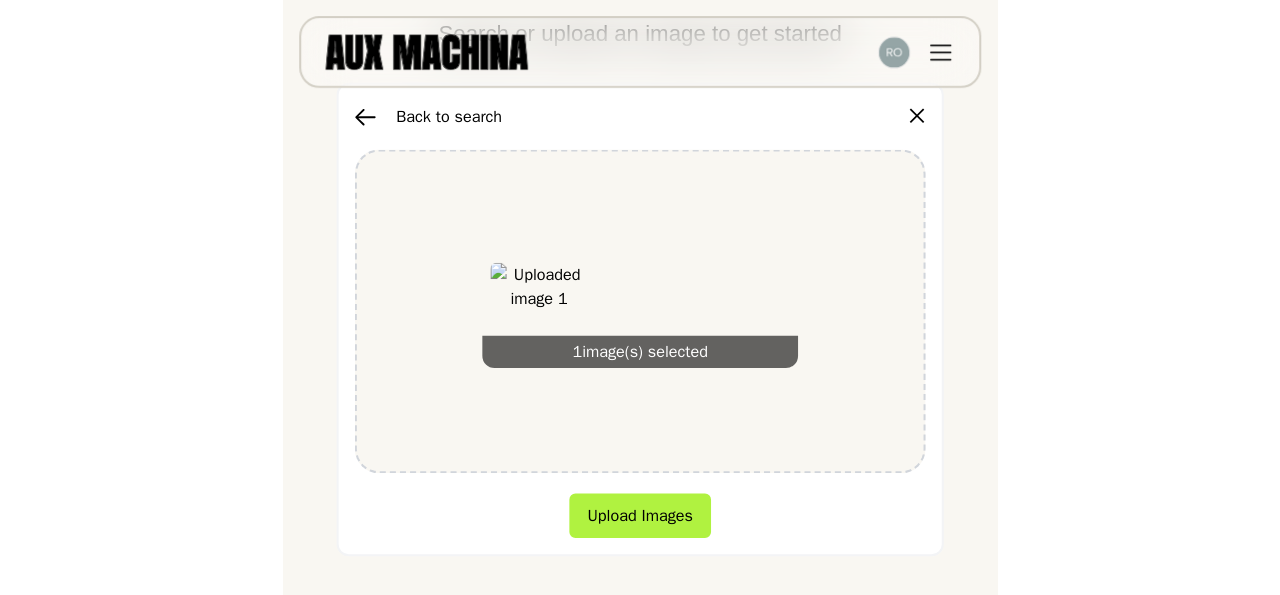 scroll, scrollTop: 312, scrollLeft: 0, axis: vertical 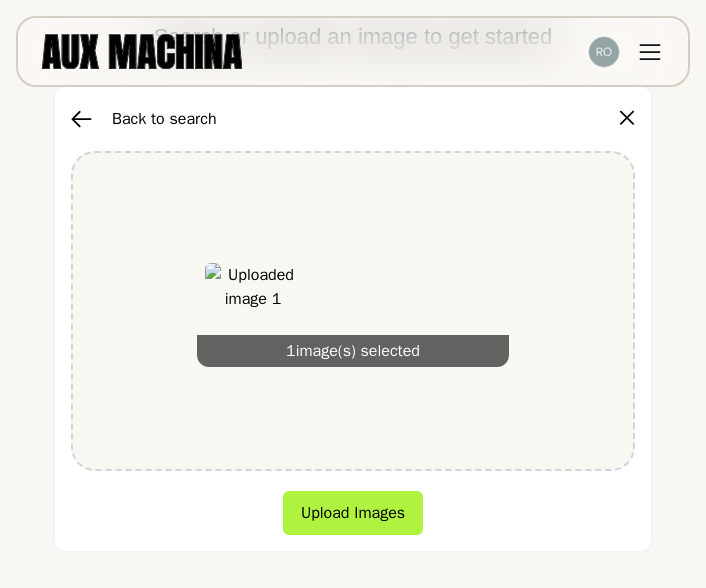 click on "Upload Images" at bounding box center [353, 513] 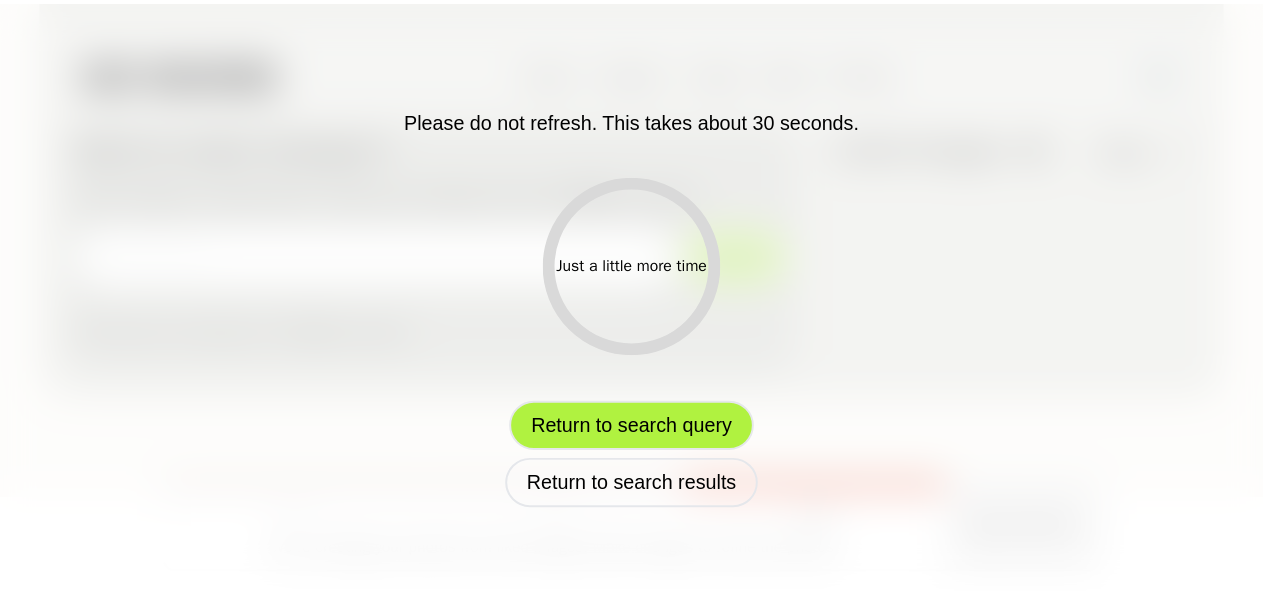 scroll, scrollTop: 583, scrollLeft: 0, axis: vertical 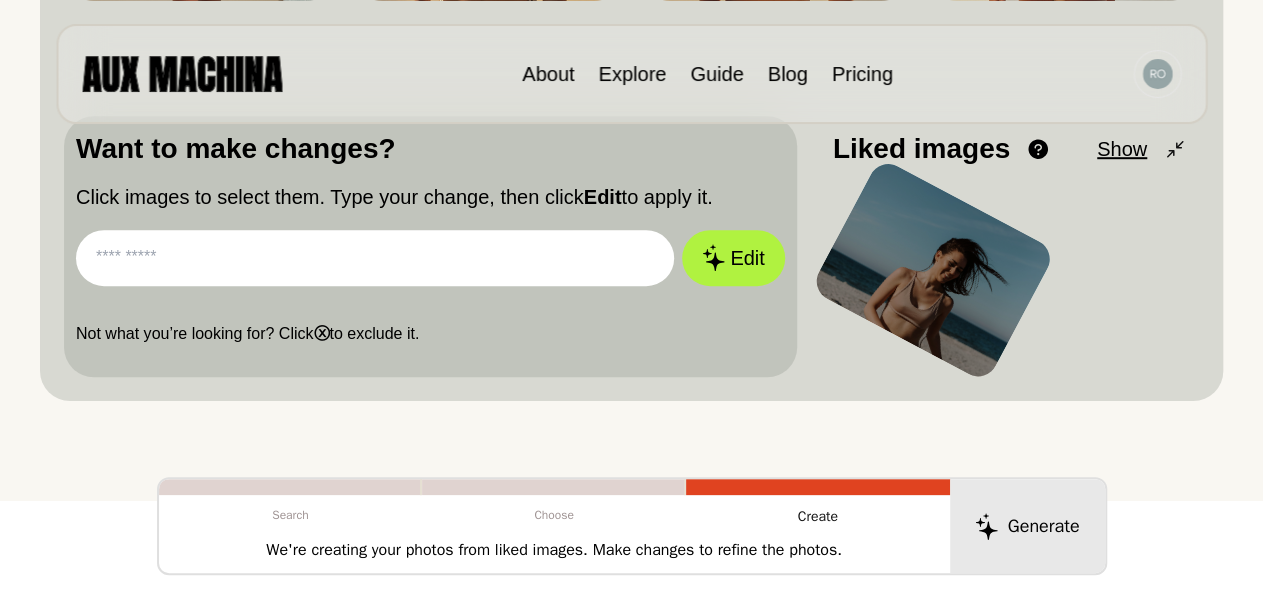 click at bounding box center [932, 270] 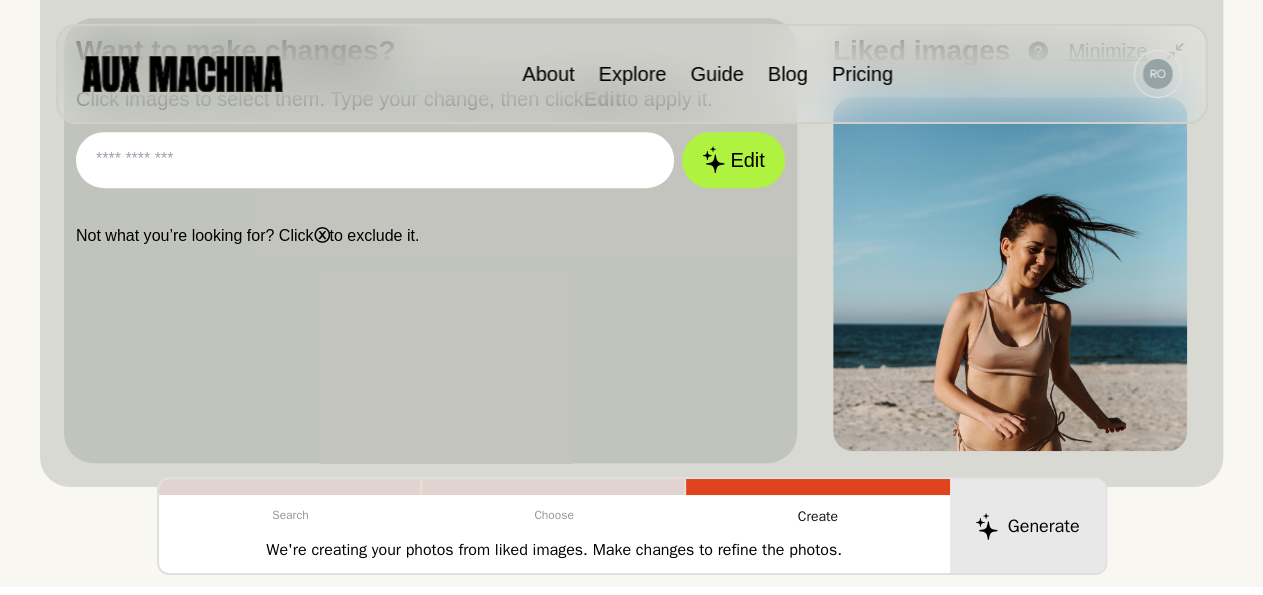 scroll, scrollTop: 690, scrollLeft: 0, axis: vertical 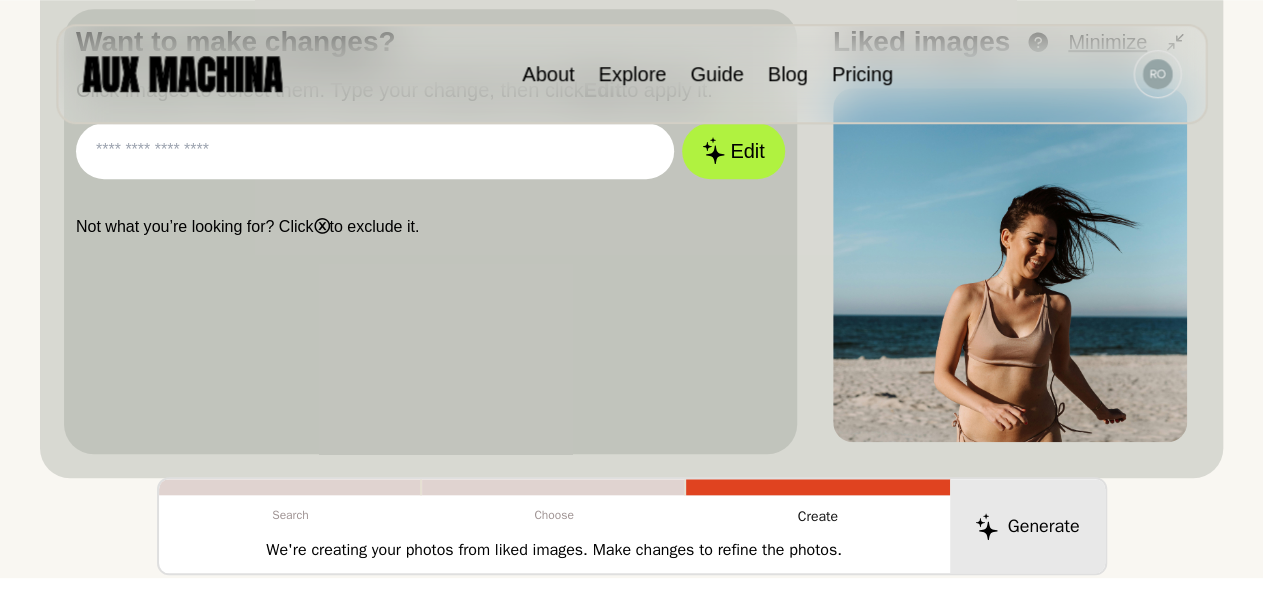 click at bounding box center (375, 151) 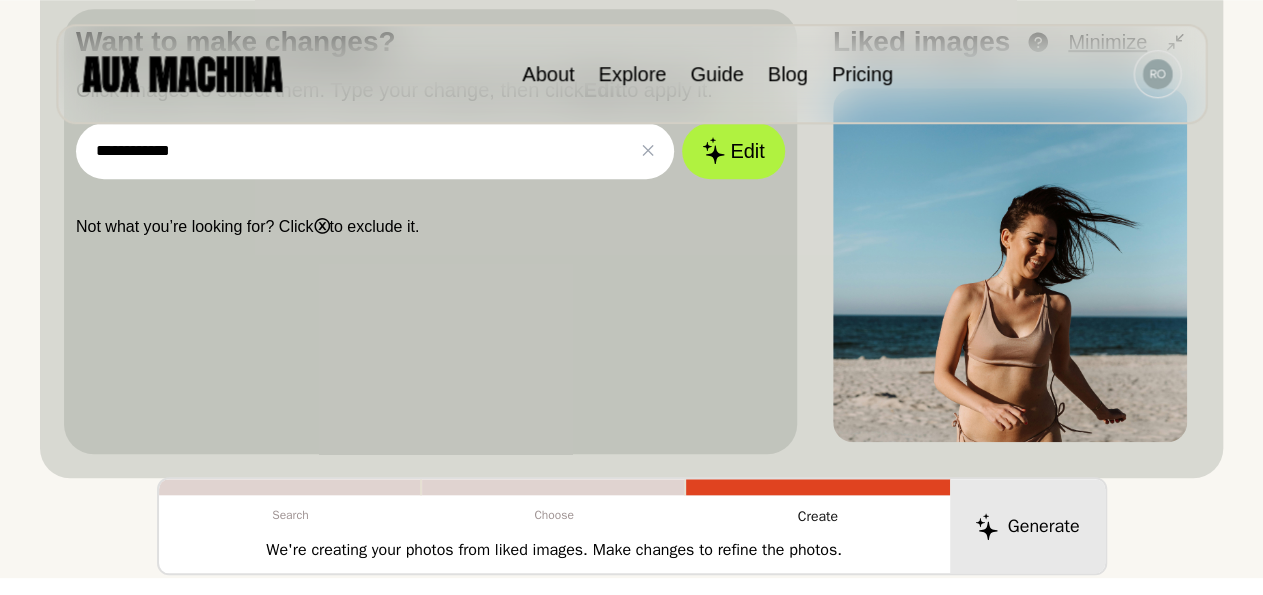 type on "**********" 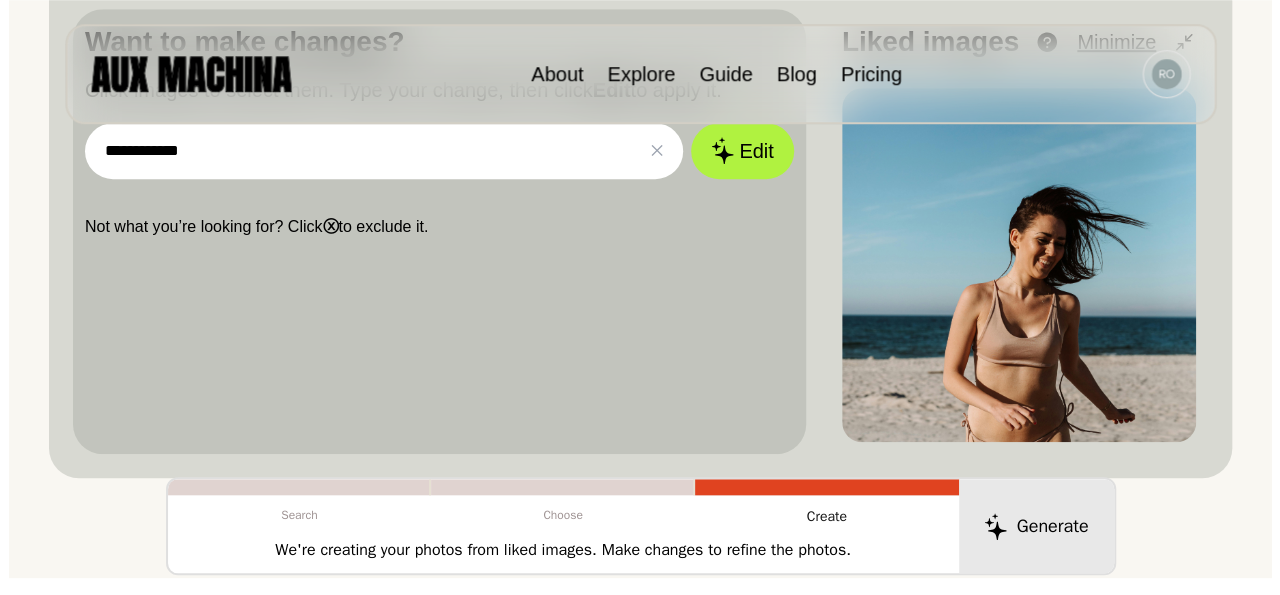 scroll, scrollTop: 694, scrollLeft: 0, axis: vertical 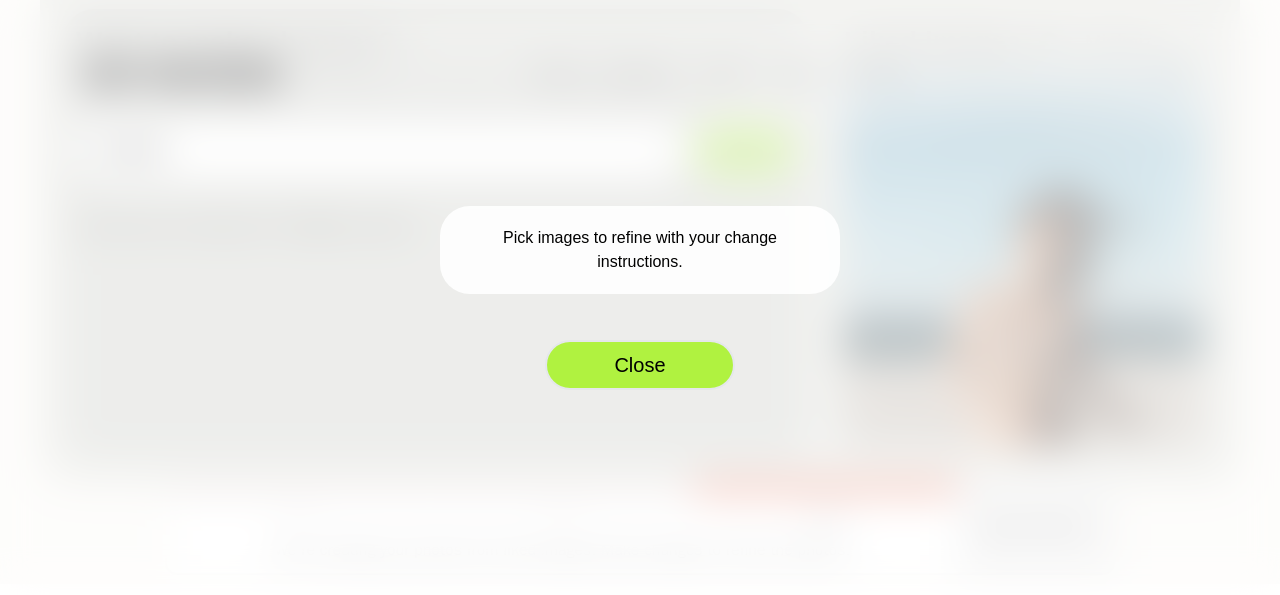 click on "Close" at bounding box center [640, 365] 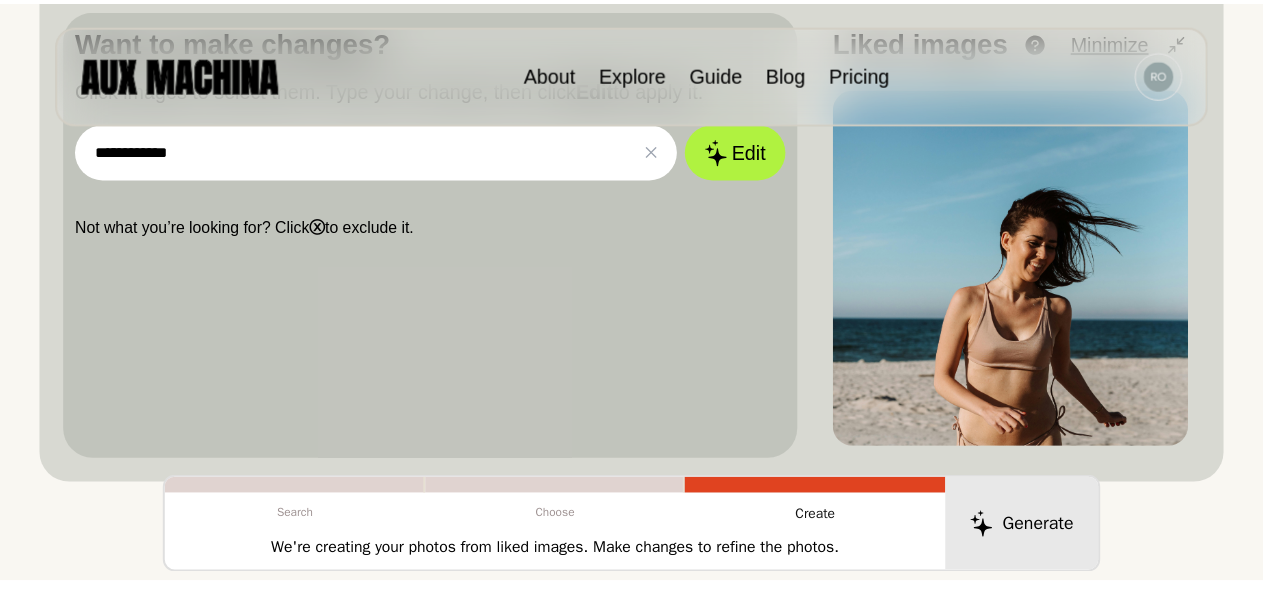 scroll, scrollTop: 690, scrollLeft: 0, axis: vertical 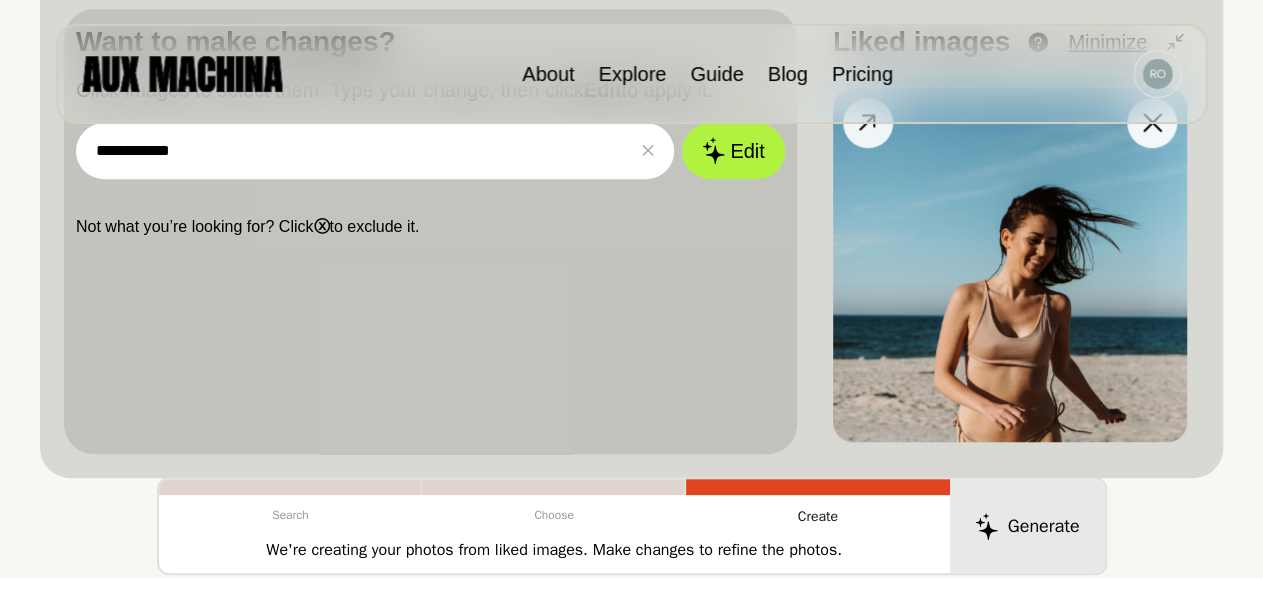 drag, startPoint x: 1053, startPoint y: 296, endPoint x: 897, endPoint y: 261, distance: 159.87808 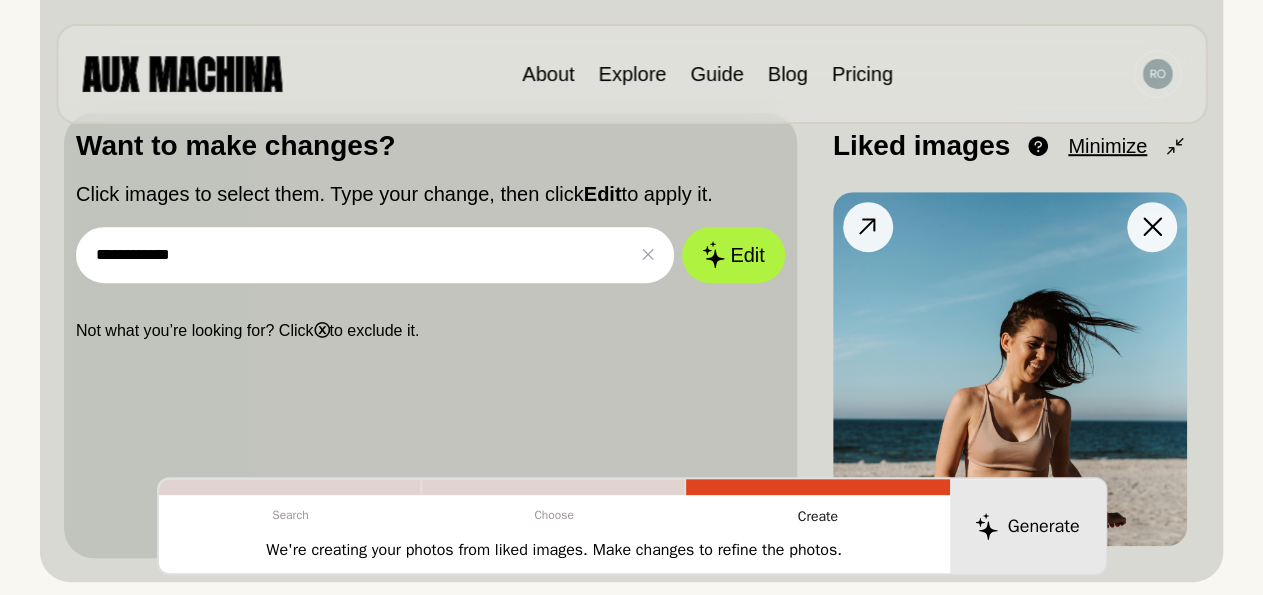 scroll, scrollTop: 690, scrollLeft: 0, axis: vertical 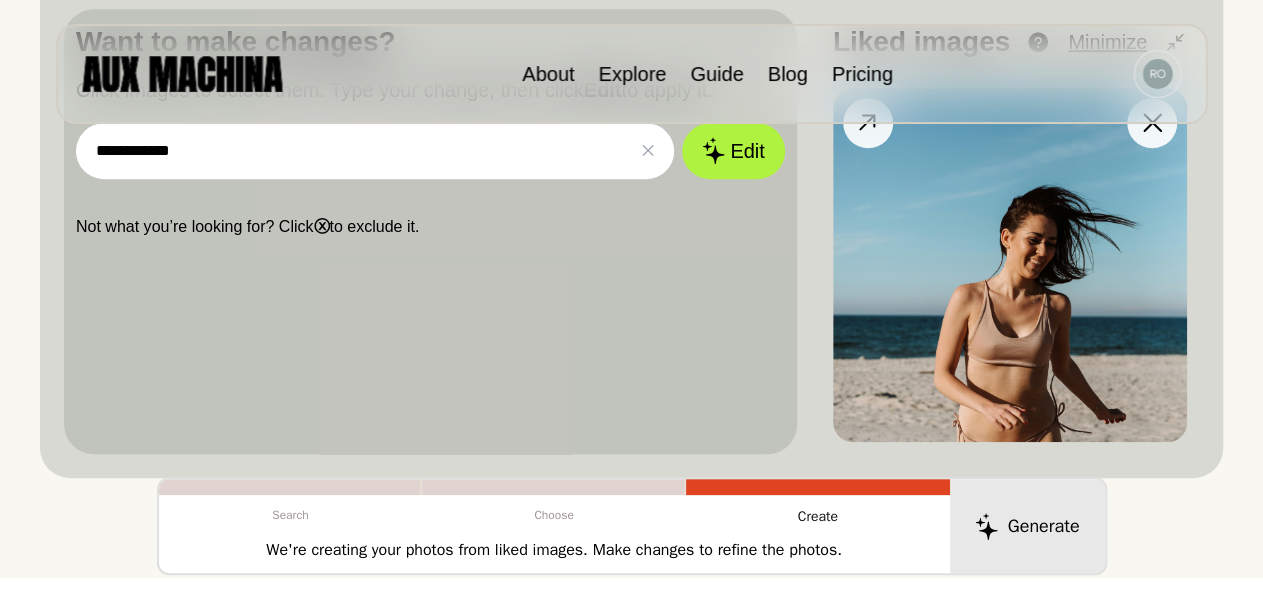 click at bounding box center (1010, 265) 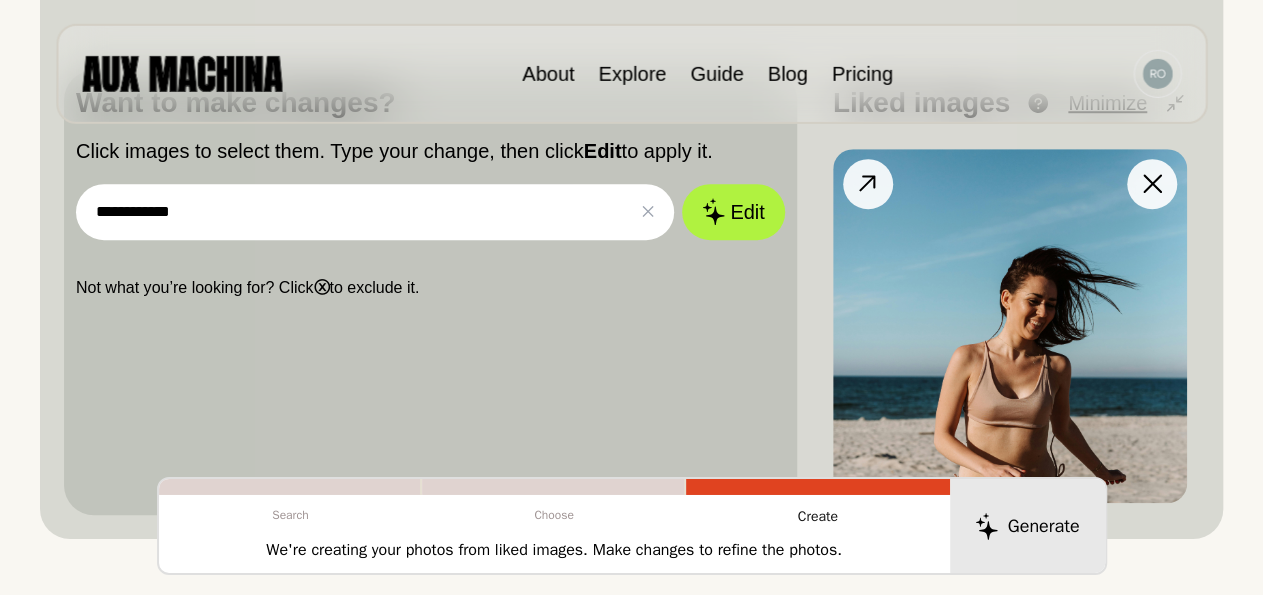 scroll, scrollTop: 690, scrollLeft: 0, axis: vertical 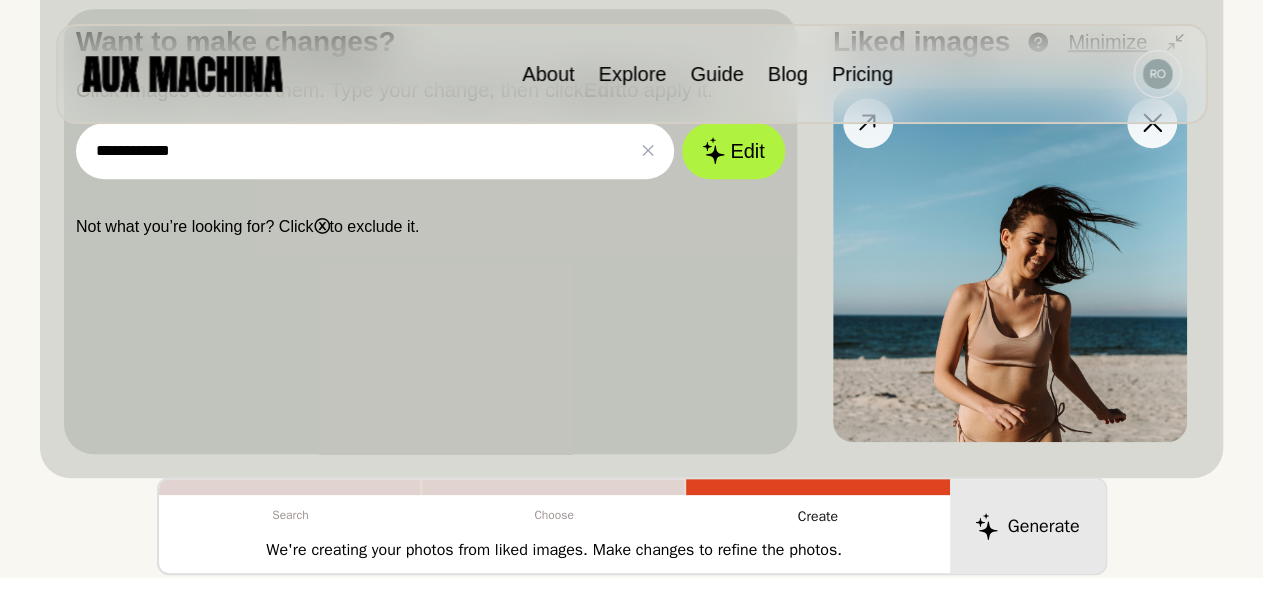 click at bounding box center (1010, 265) 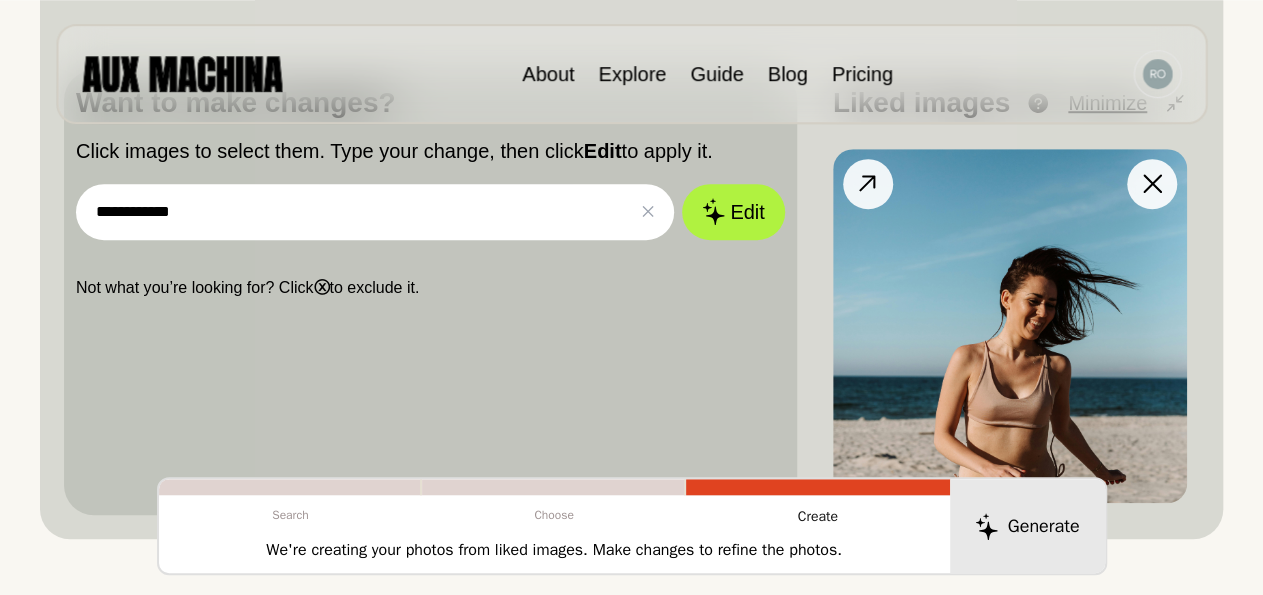 scroll, scrollTop: 586, scrollLeft: 0, axis: vertical 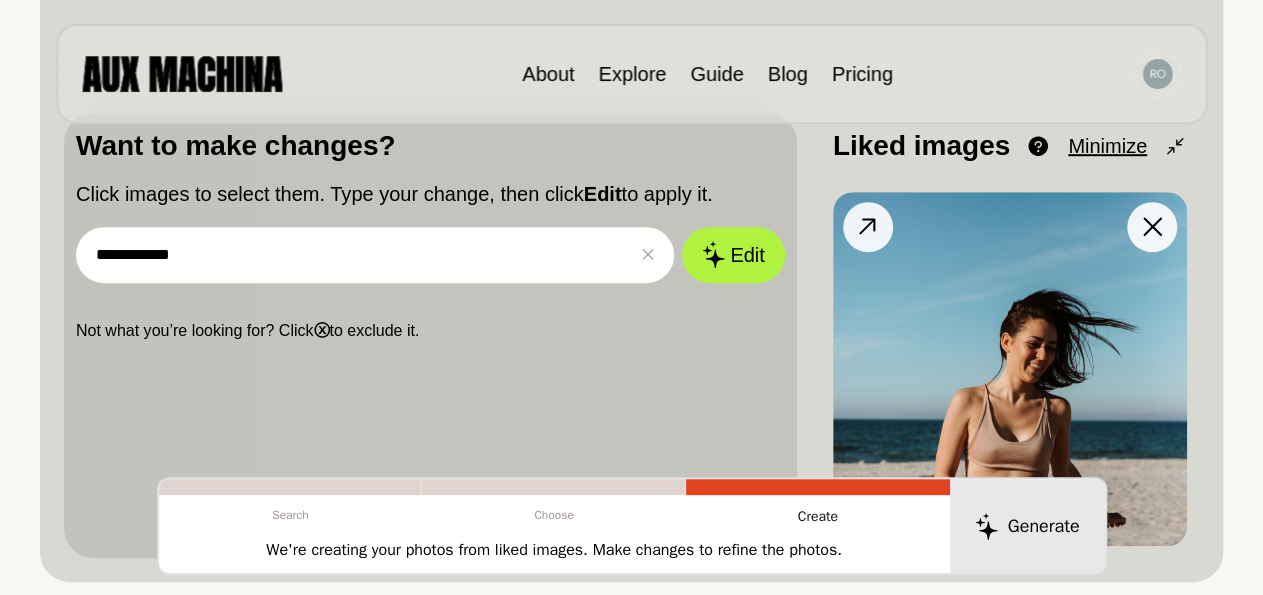 click 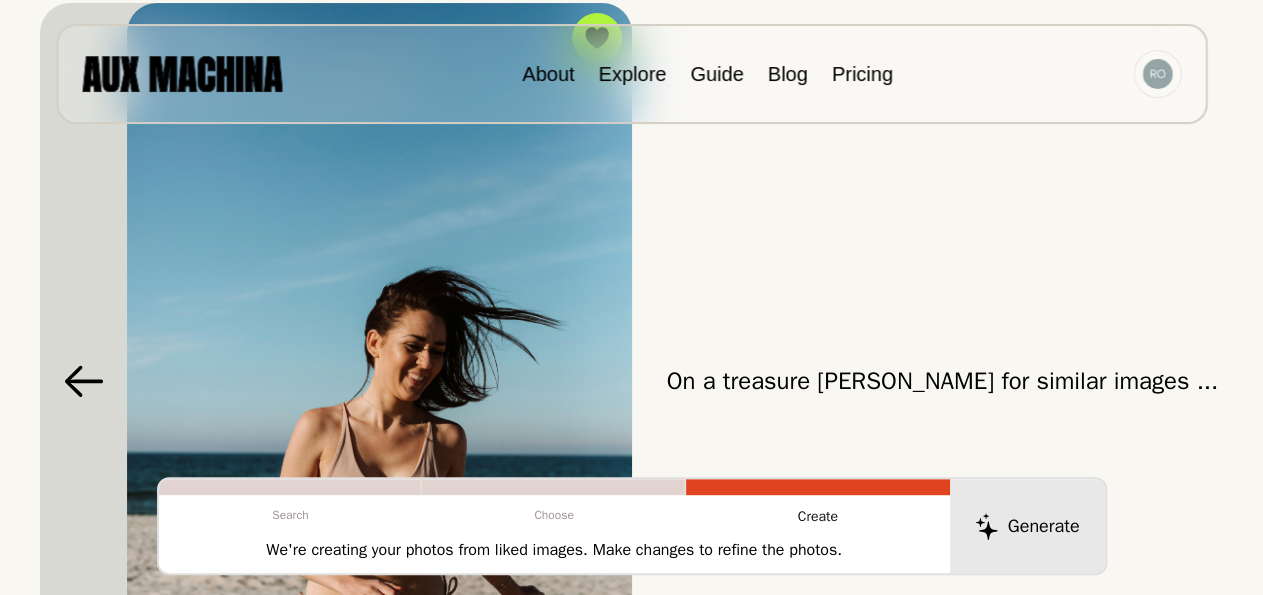 scroll, scrollTop: 0, scrollLeft: 0, axis: both 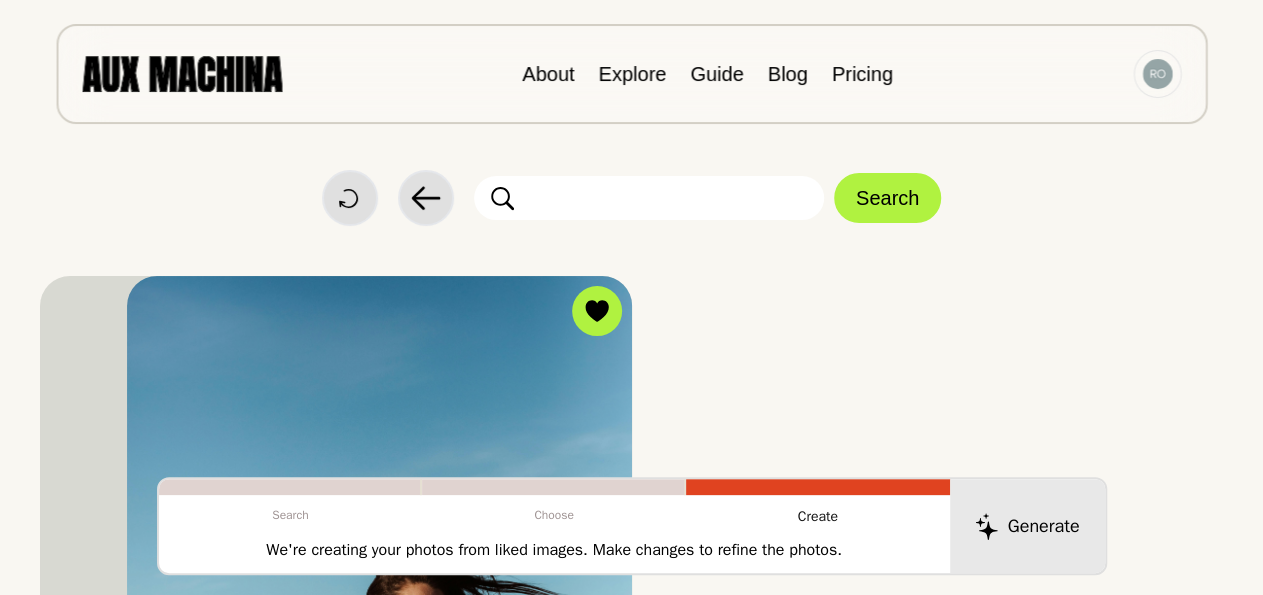 click at bounding box center (649, 198) 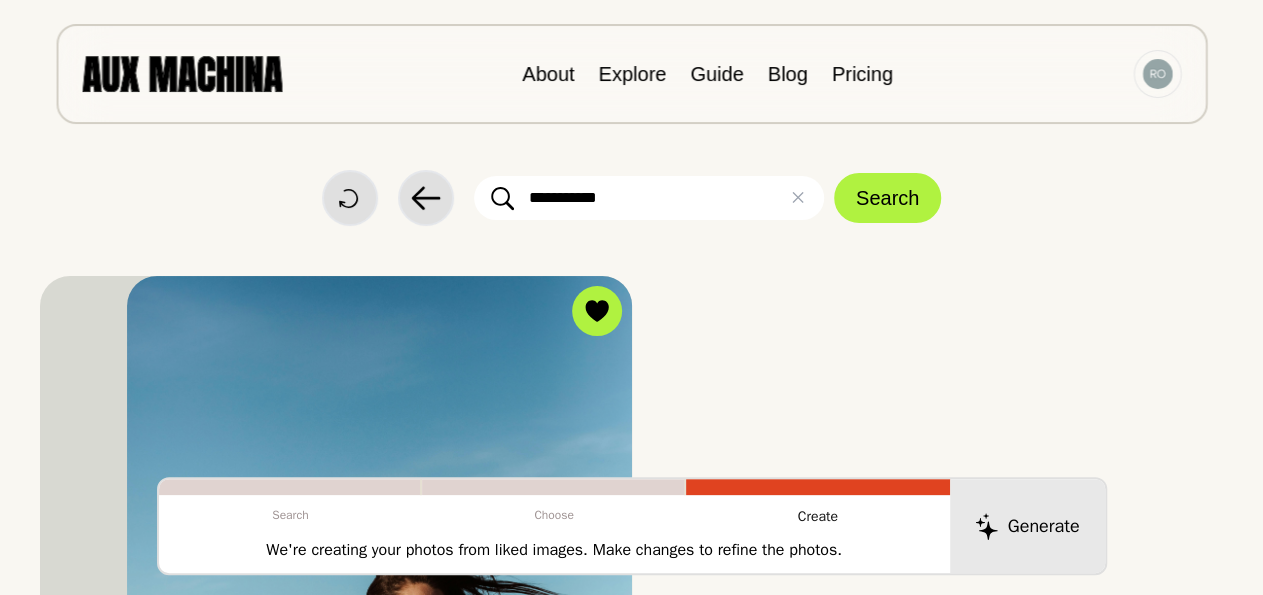 type on "**********" 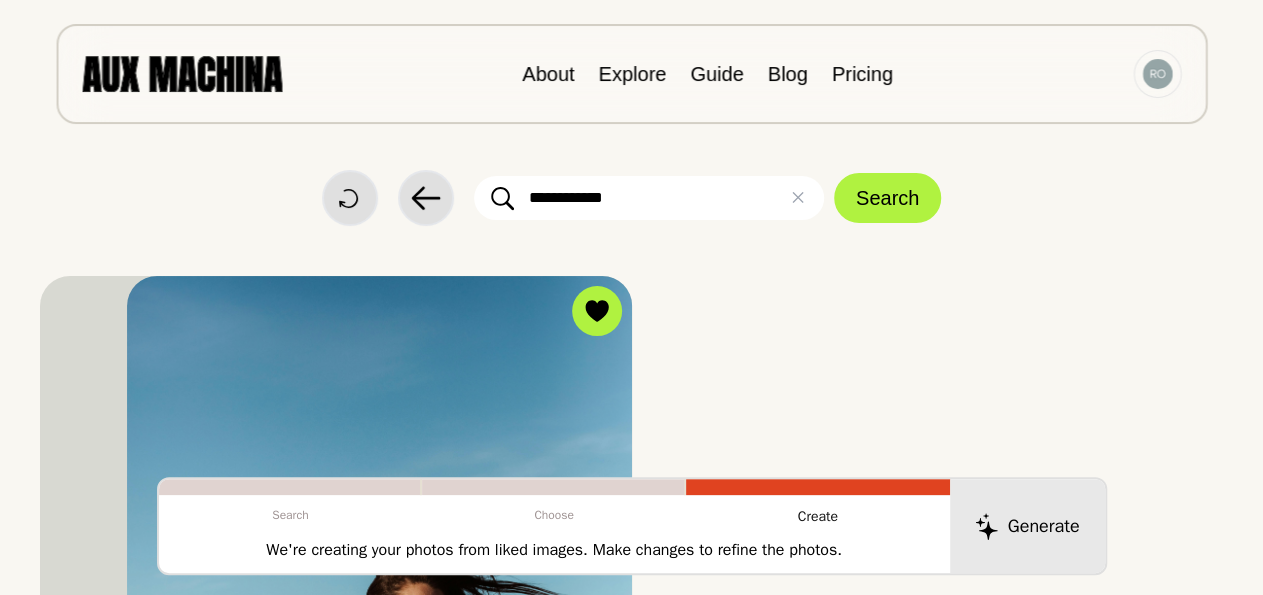 click on "Search" at bounding box center (887, 198) 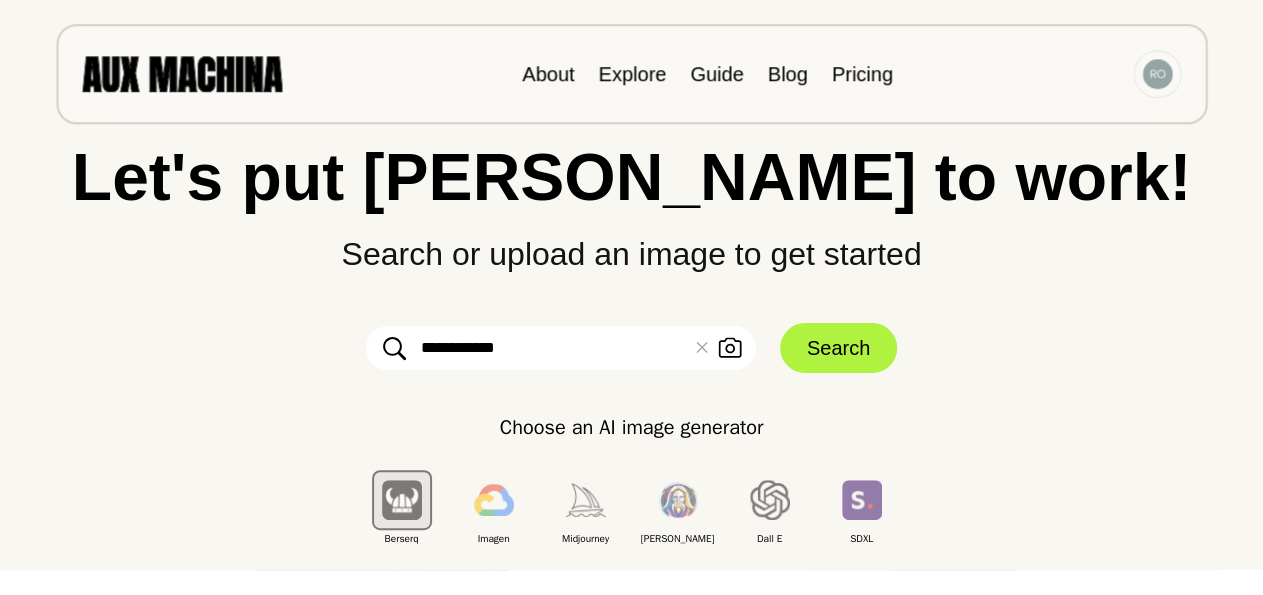 scroll, scrollTop: 0, scrollLeft: 0, axis: both 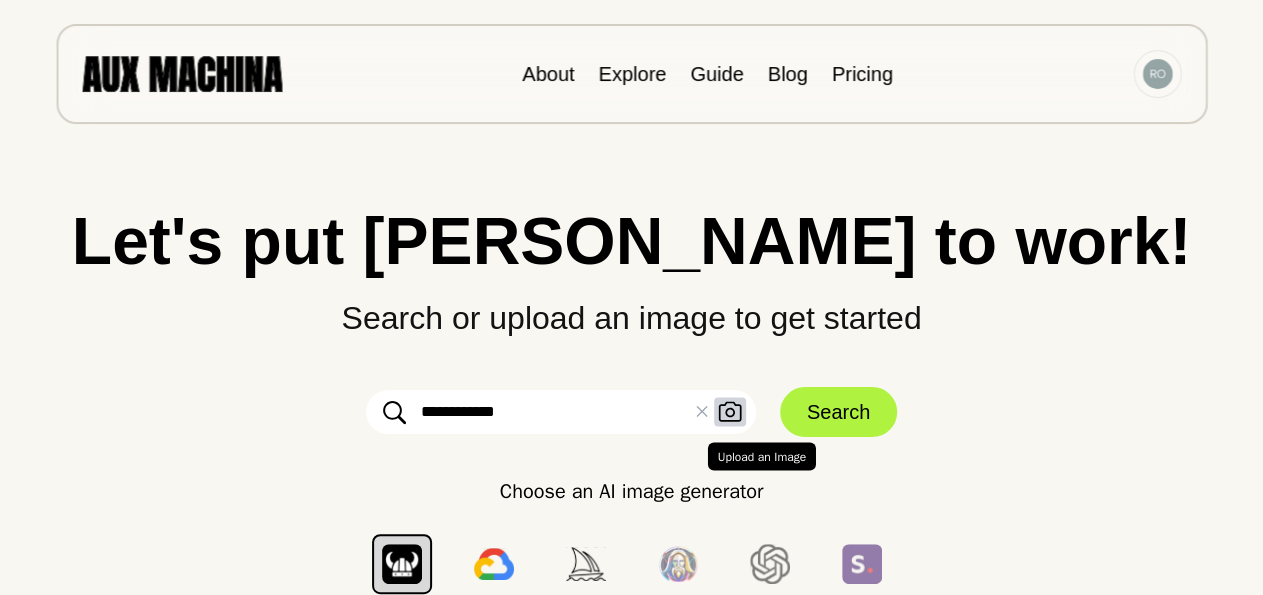 click on "Upload an Image" at bounding box center (730, 412) 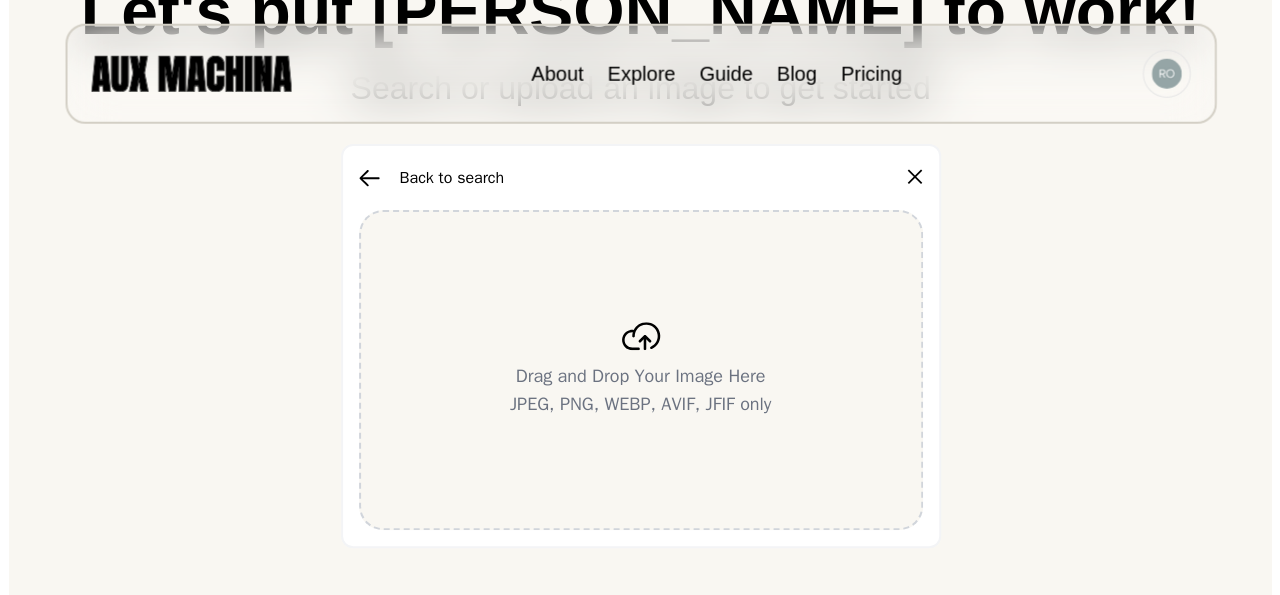 scroll, scrollTop: 312, scrollLeft: 0, axis: vertical 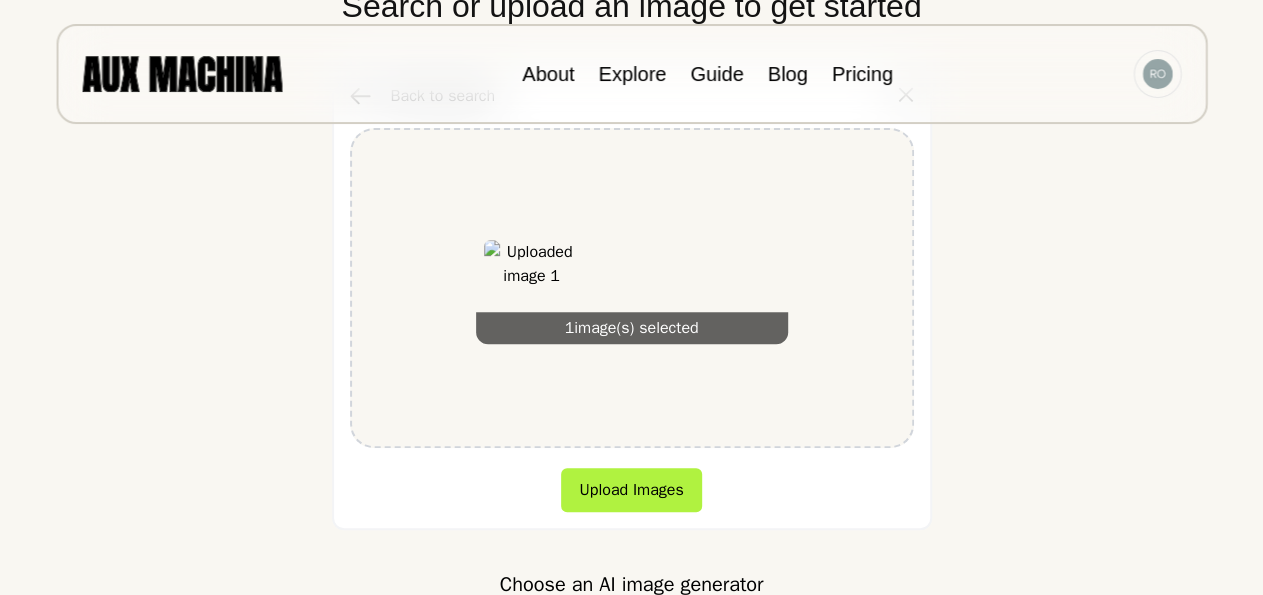 click at bounding box center [532, 288] 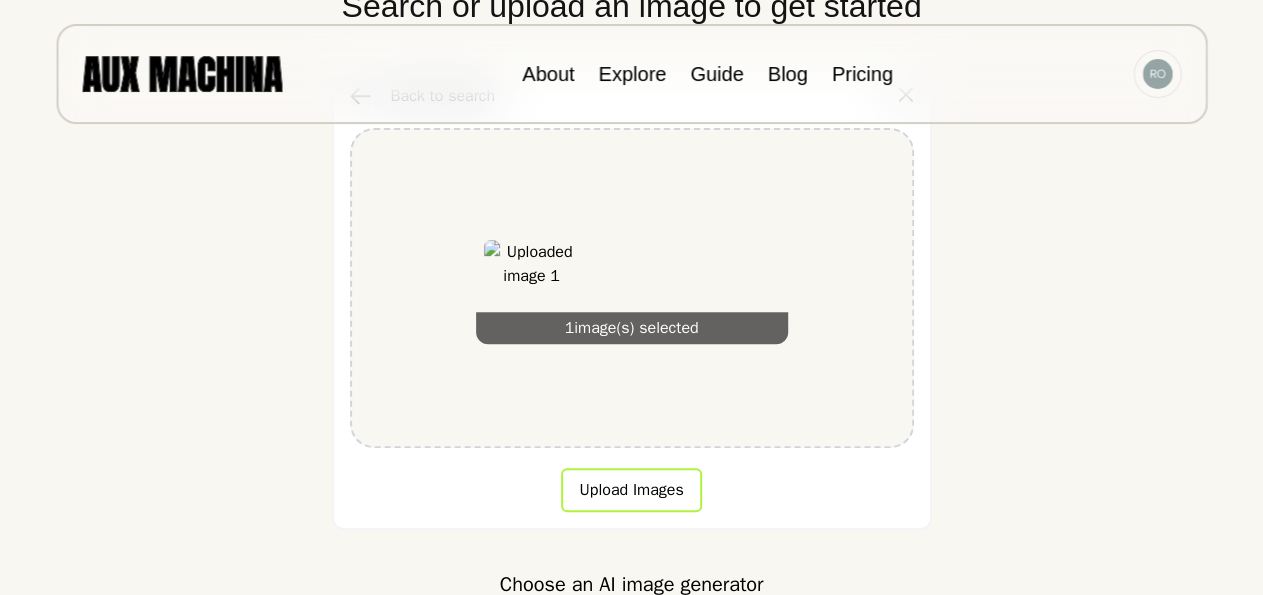 click on "Upload Images" at bounding box center (631, 490) 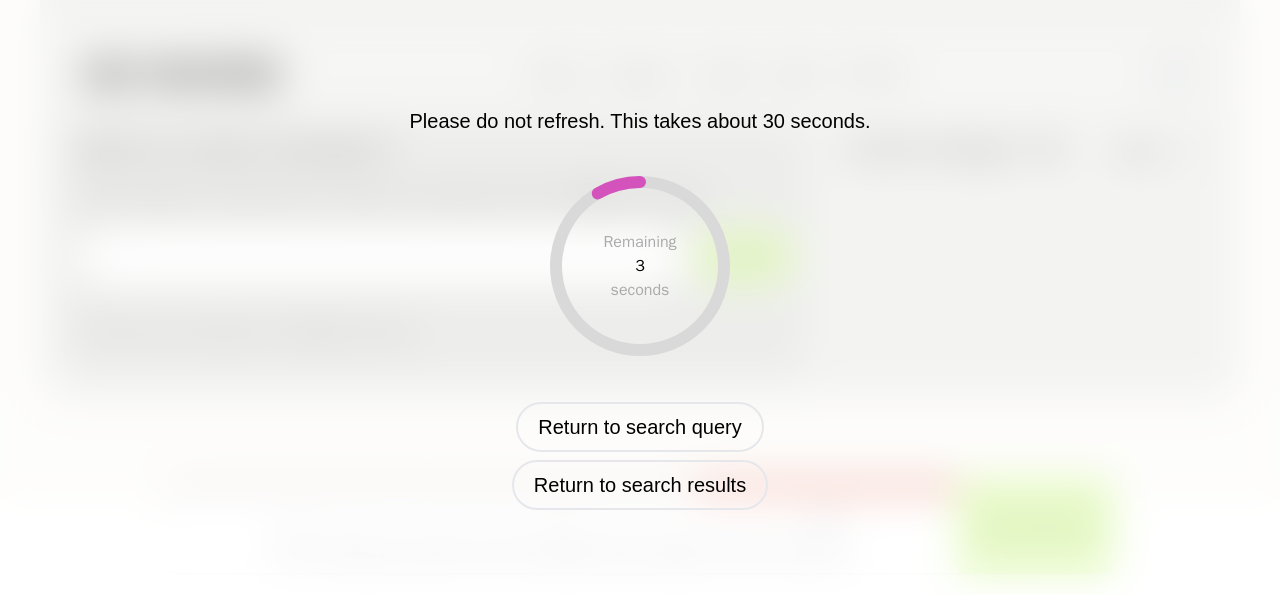 click on "Please do not refresh. This takes about 30 seconds. Remaining 3 seconds Return to search query Return to search results" at bounding box center (640, 298) 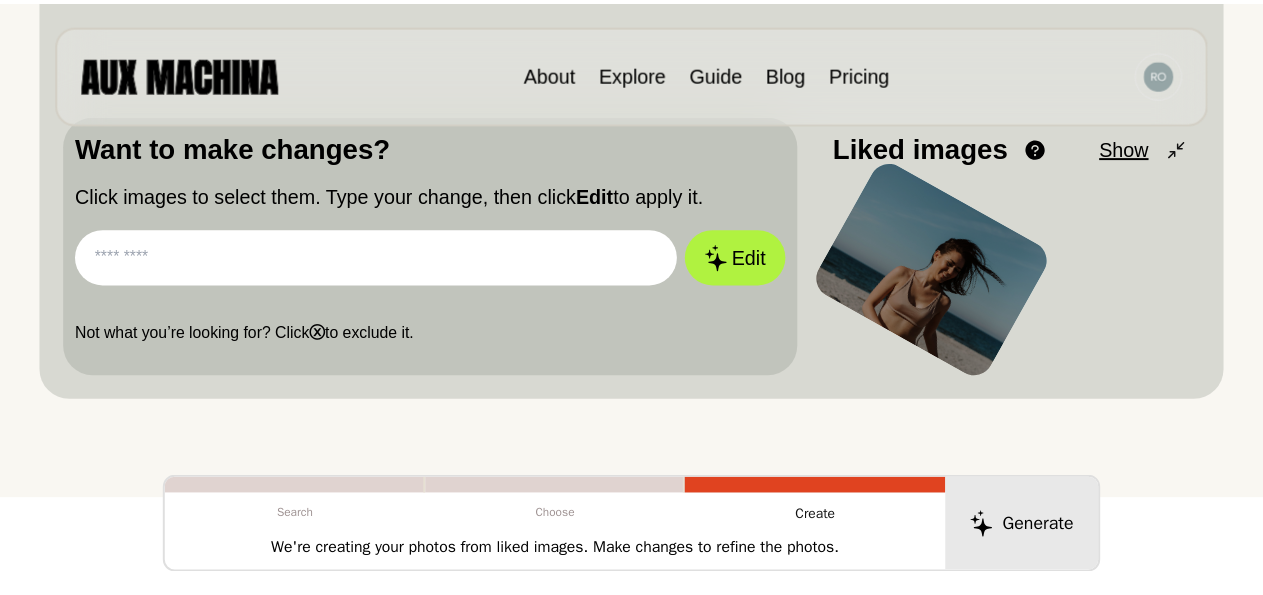 scroll, scrollTop: 583, scrollLeft: 0, axis: vertical 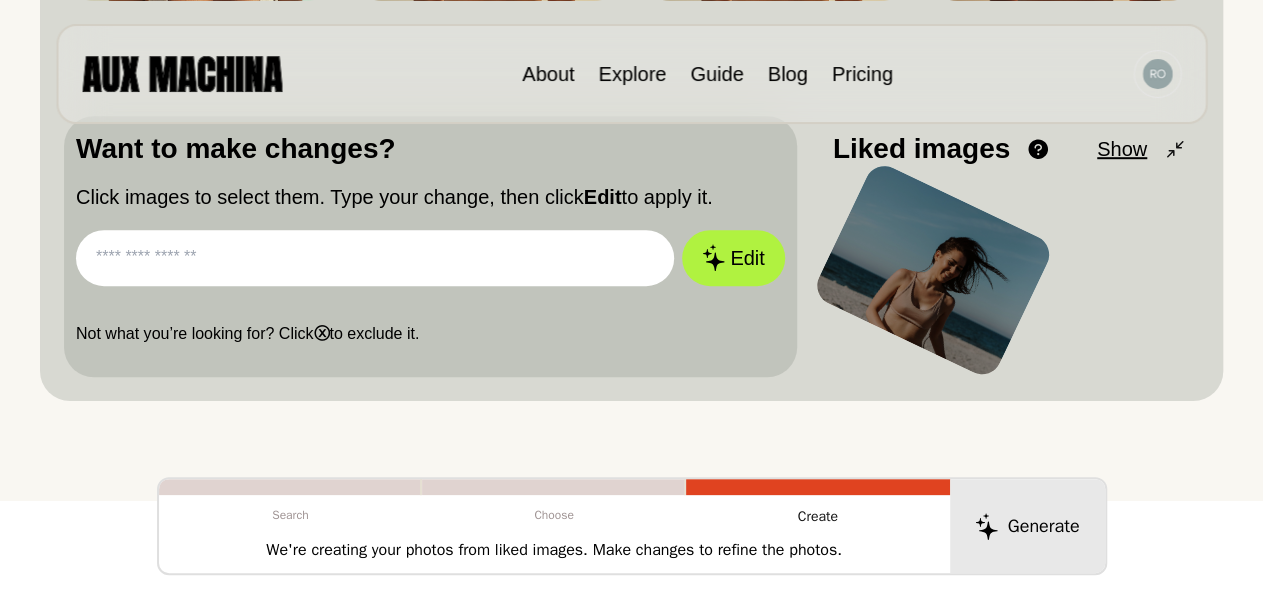 click at bounding box center [932, 269] 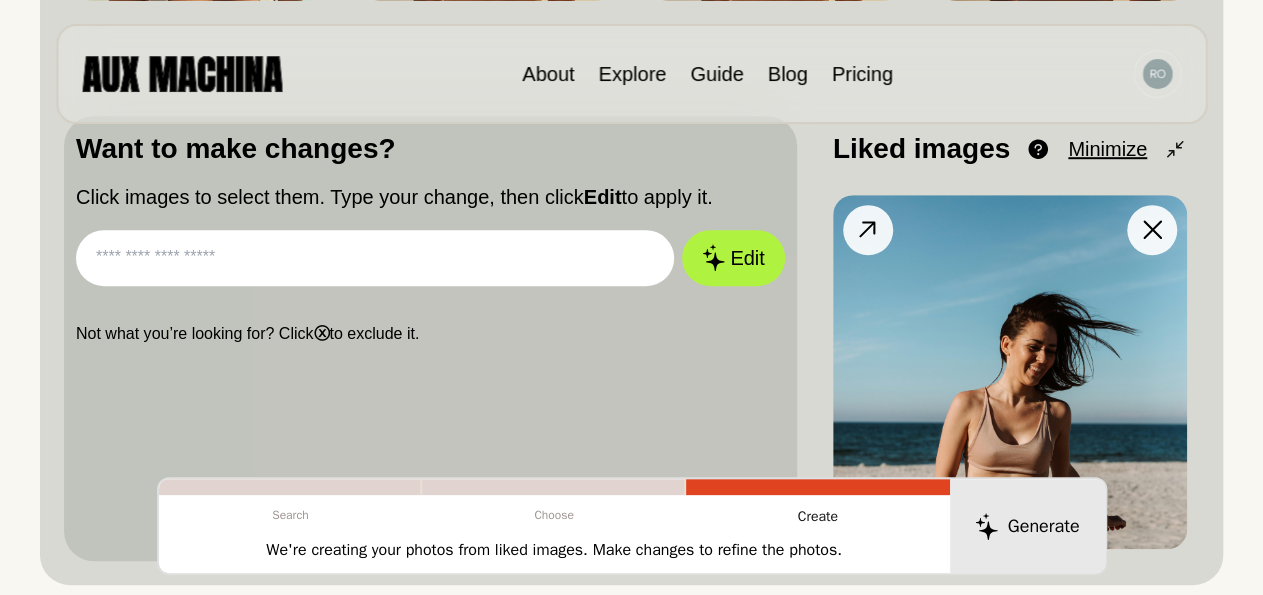 click 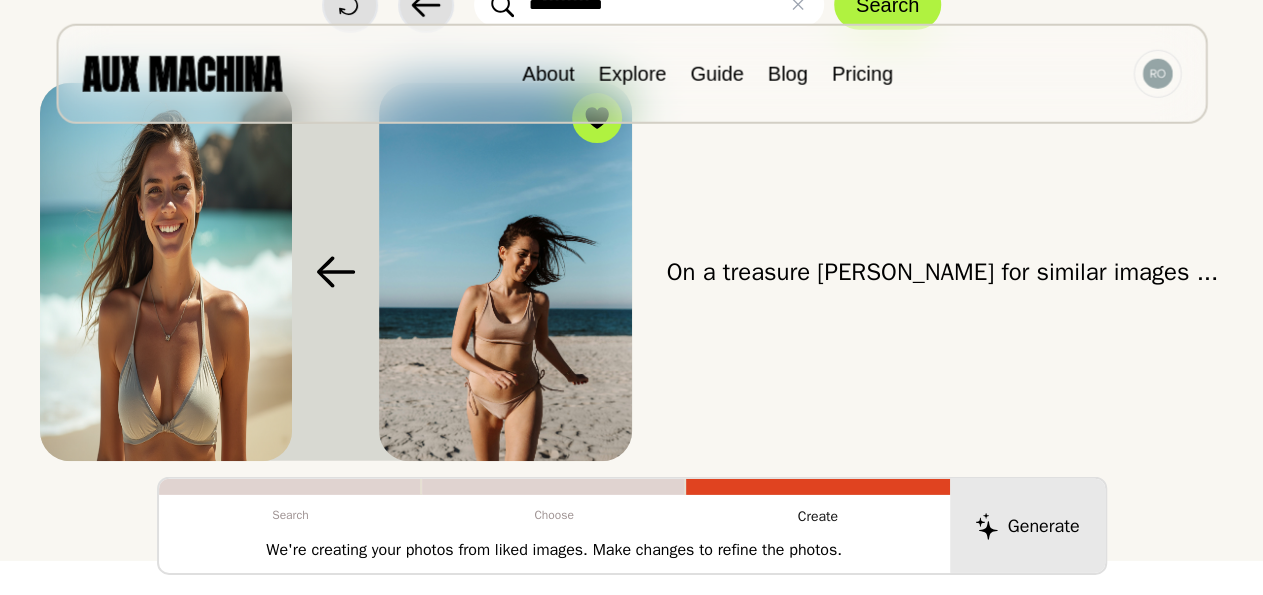 scroll, scrollTop: 208, scrollLeft: 0, axis: vertical 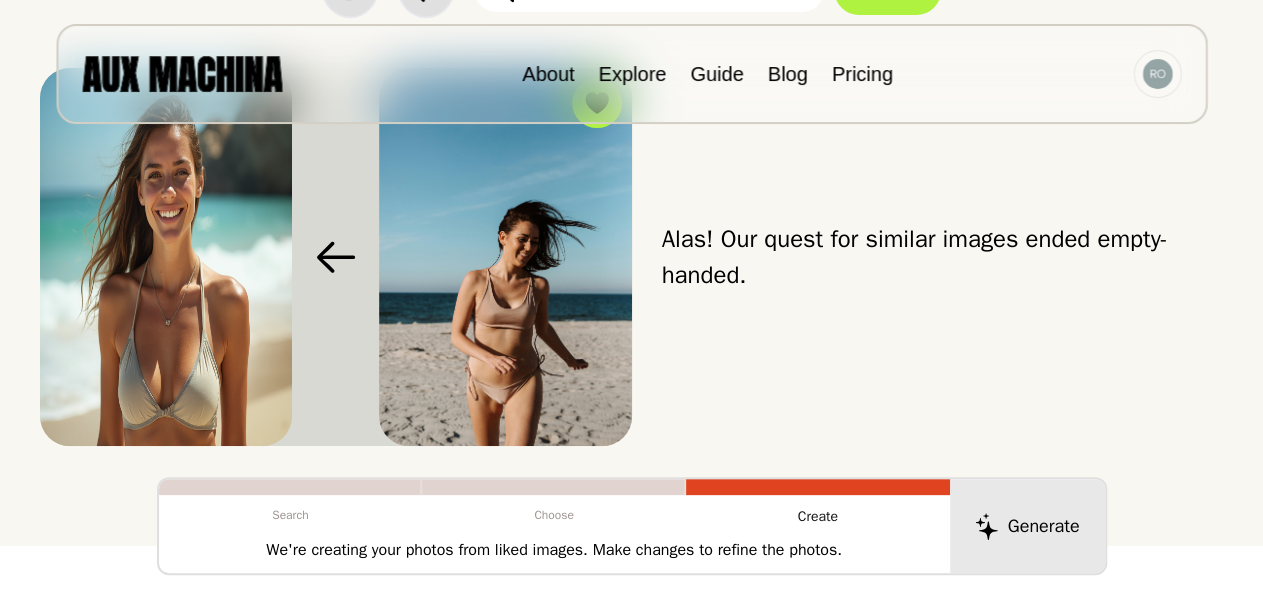 click at bounding box center [505, 257] 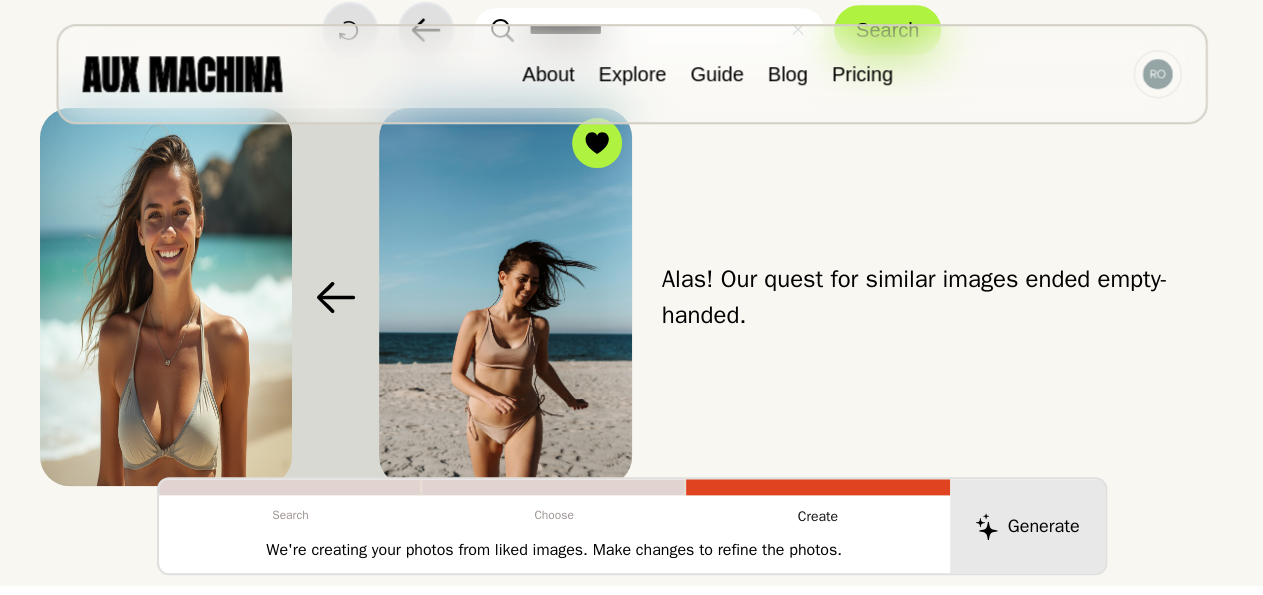 scroll, scrollTop: 208, scrollLeft: 0, axis: vertical 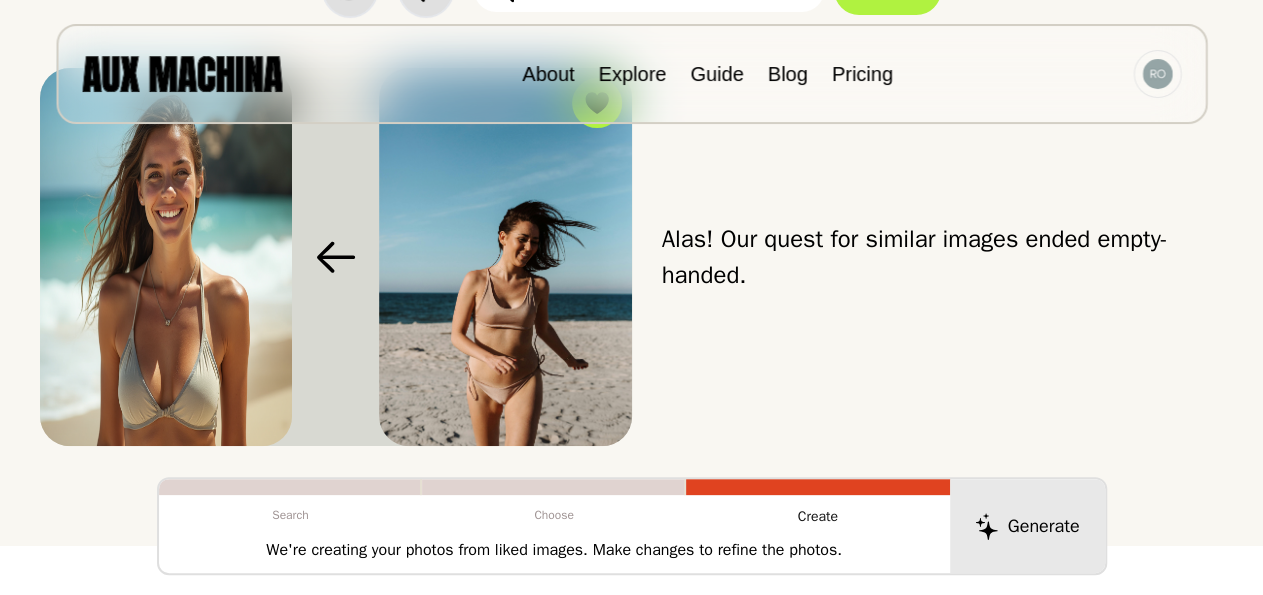 click at bounding box center (505, 257) 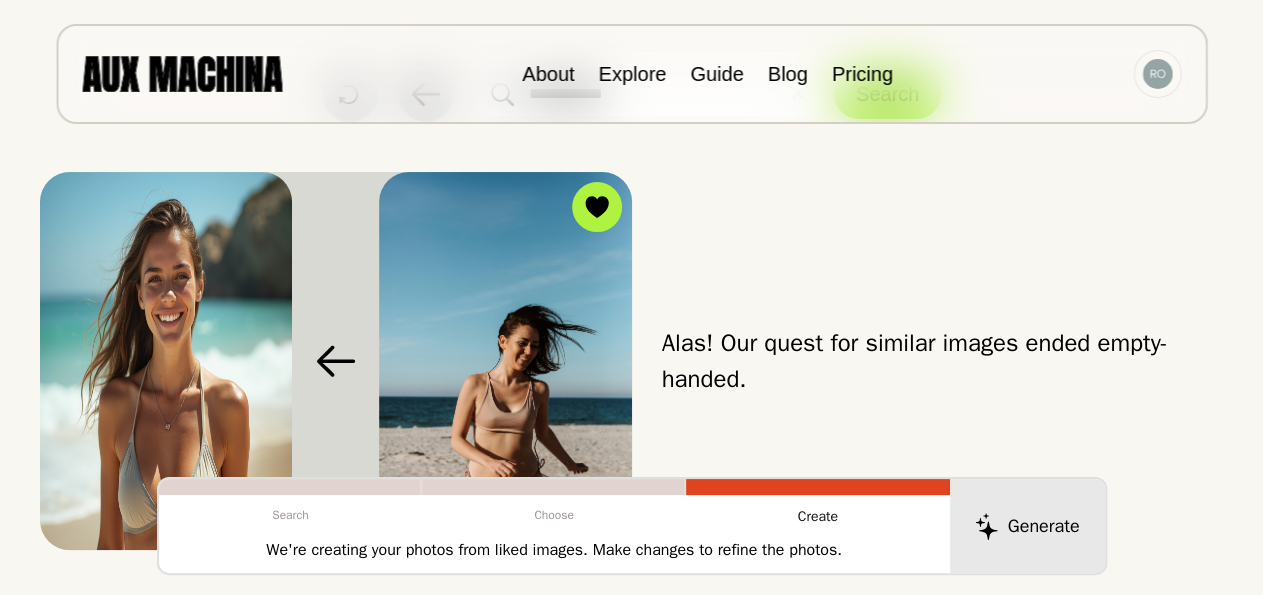 scroll, scrollTop: 0, scrollLeft: 0, axis: both 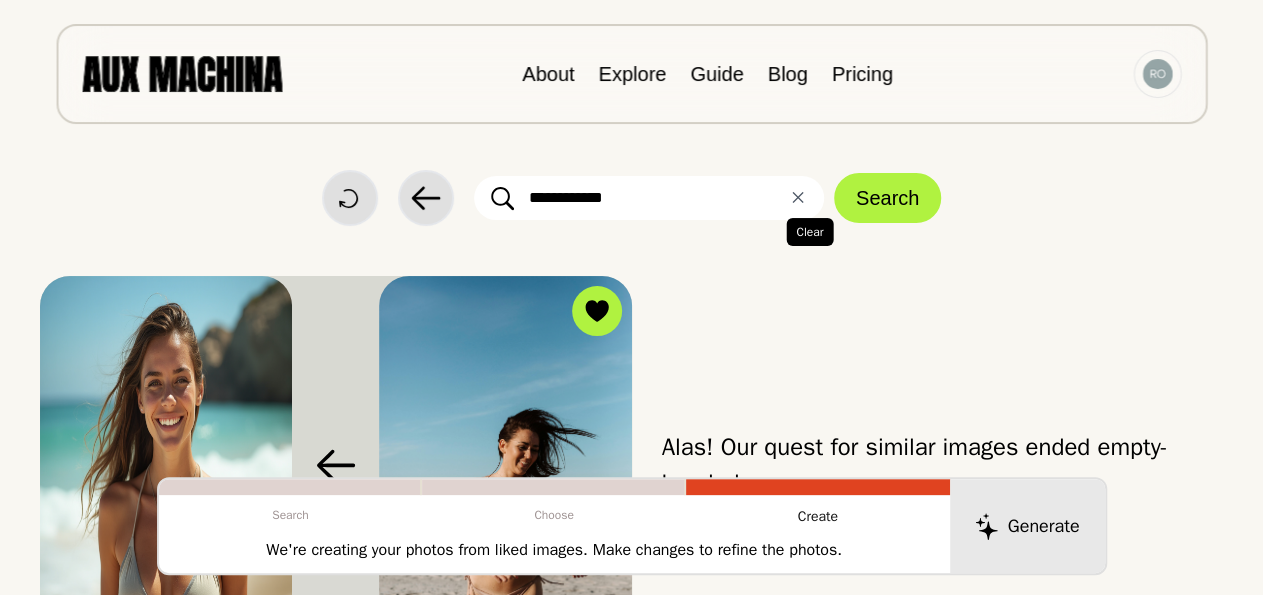 click on "✕ Clear" at bounding box center [798, 198] 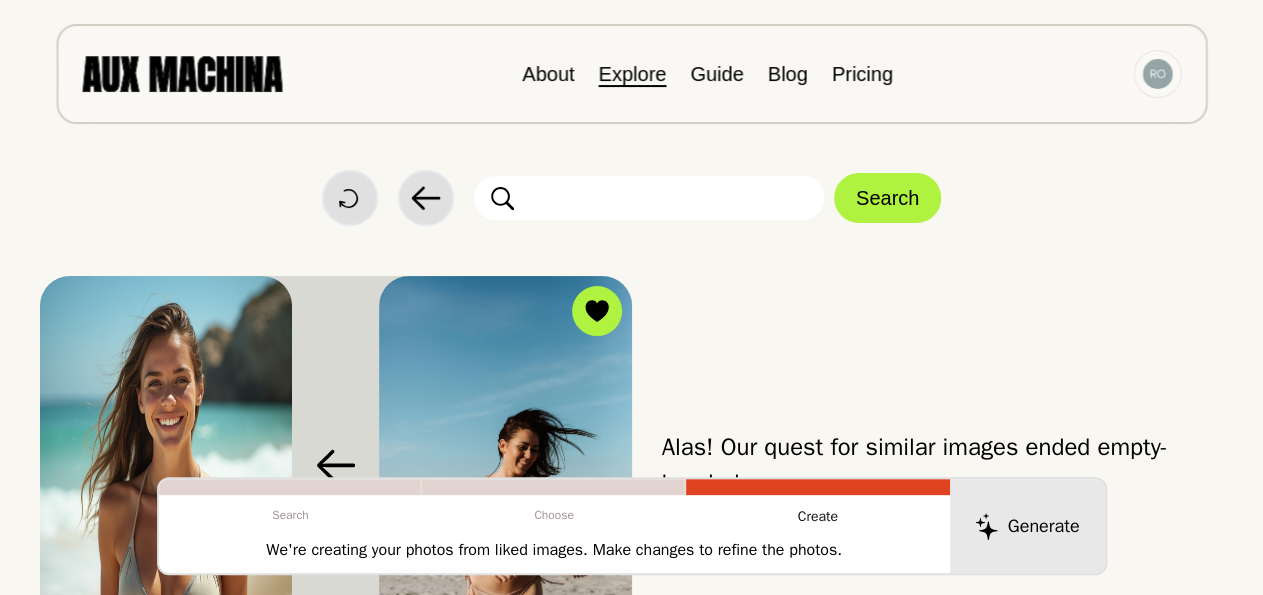 click on "Explore" at bounding box center (632, 74) 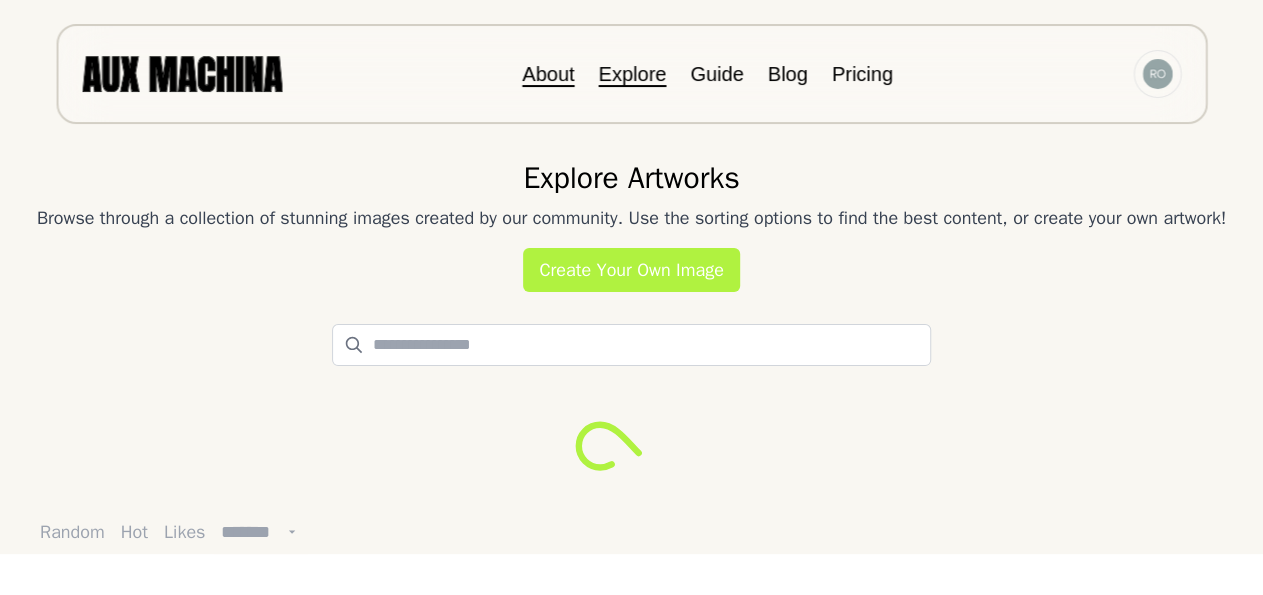 click on "About" at bounding box center (548, 74) 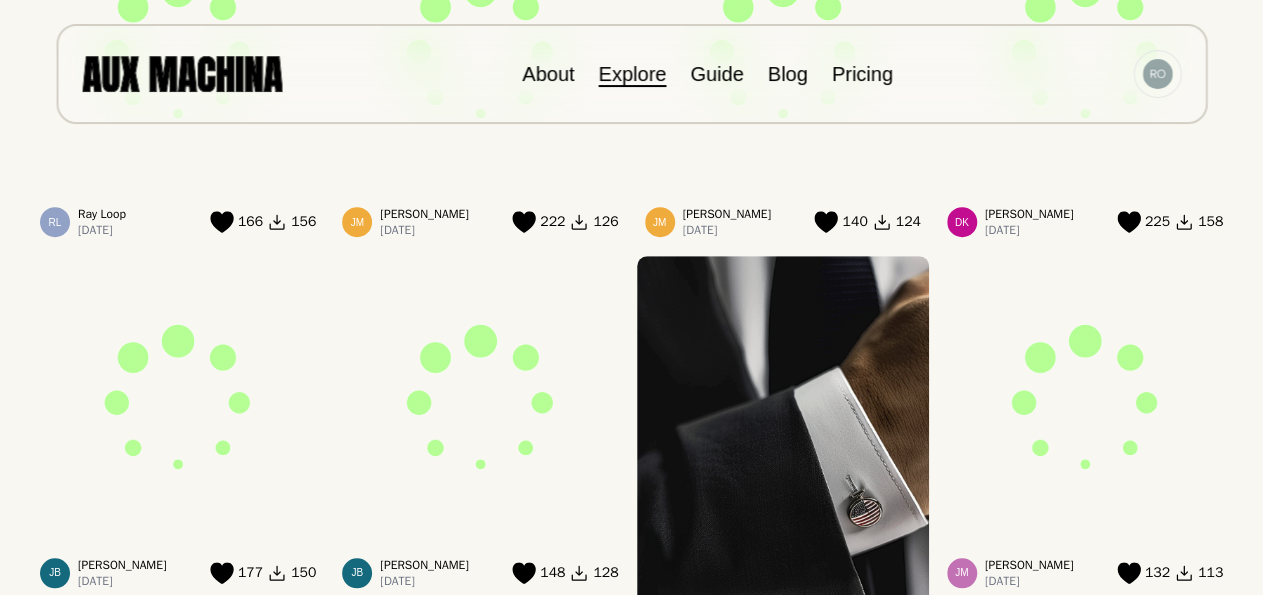 scroll, scrollTop: 0, scrollLeft: 0, axis: both 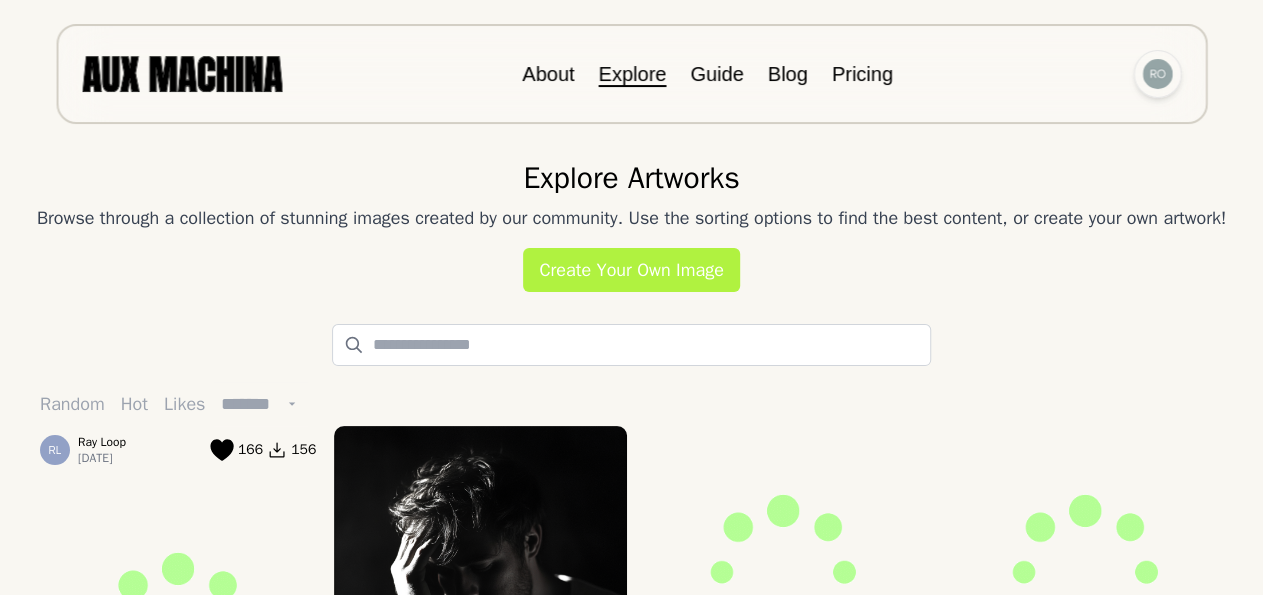 click at bounding box center [1157, 74] 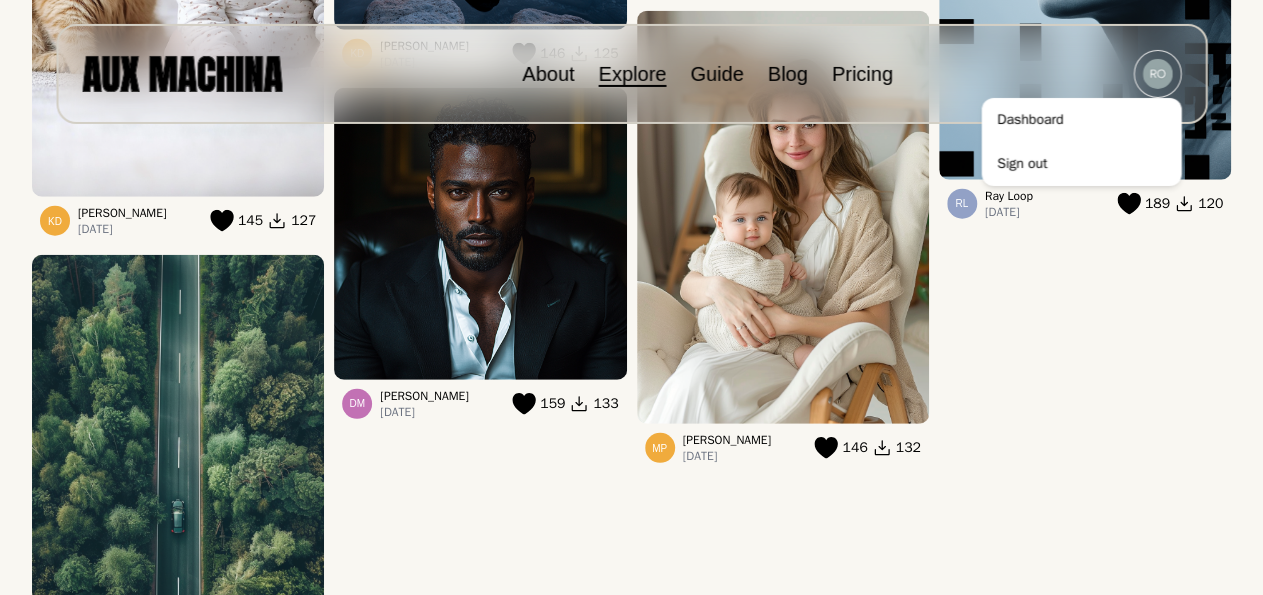 scroll, scrollTop: 2496, scrollLeft: 0, axis: vertical 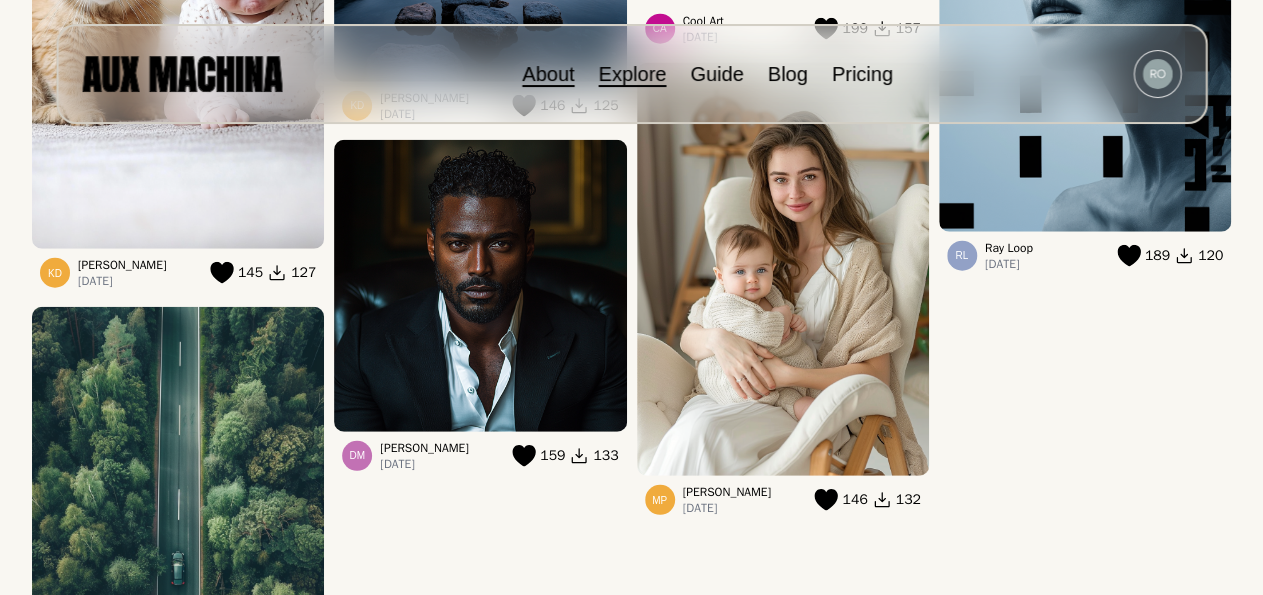 click on "About" at bounding box center [548, 74] 